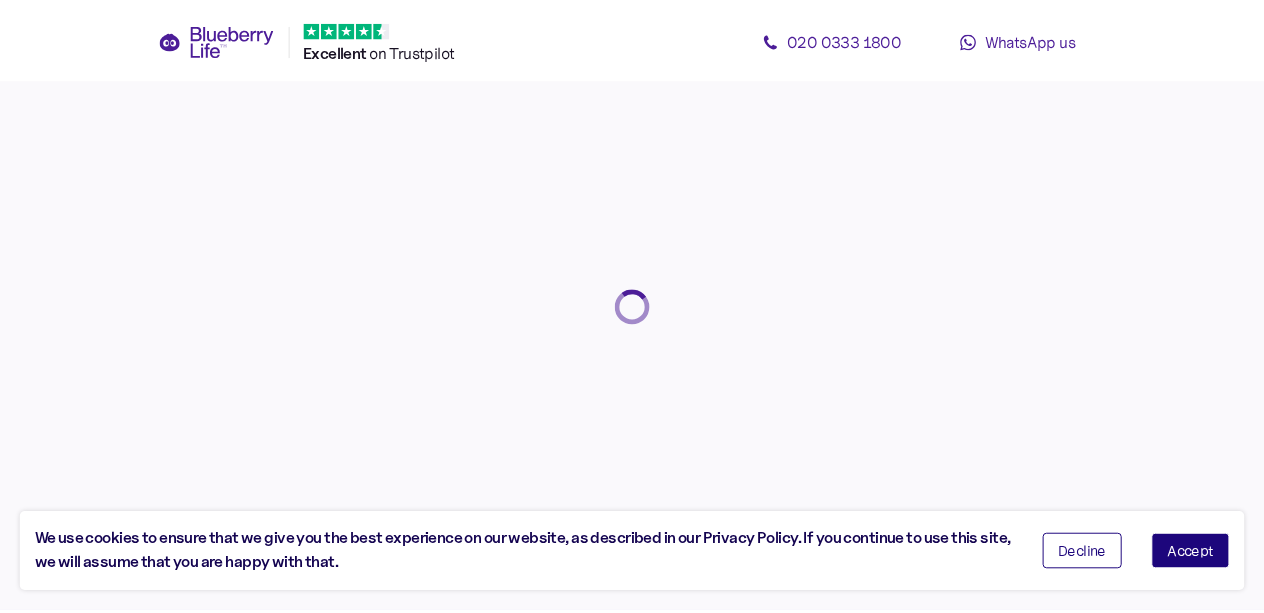scroll, scrollTop: 0, scrollLeft: 0, axis: both 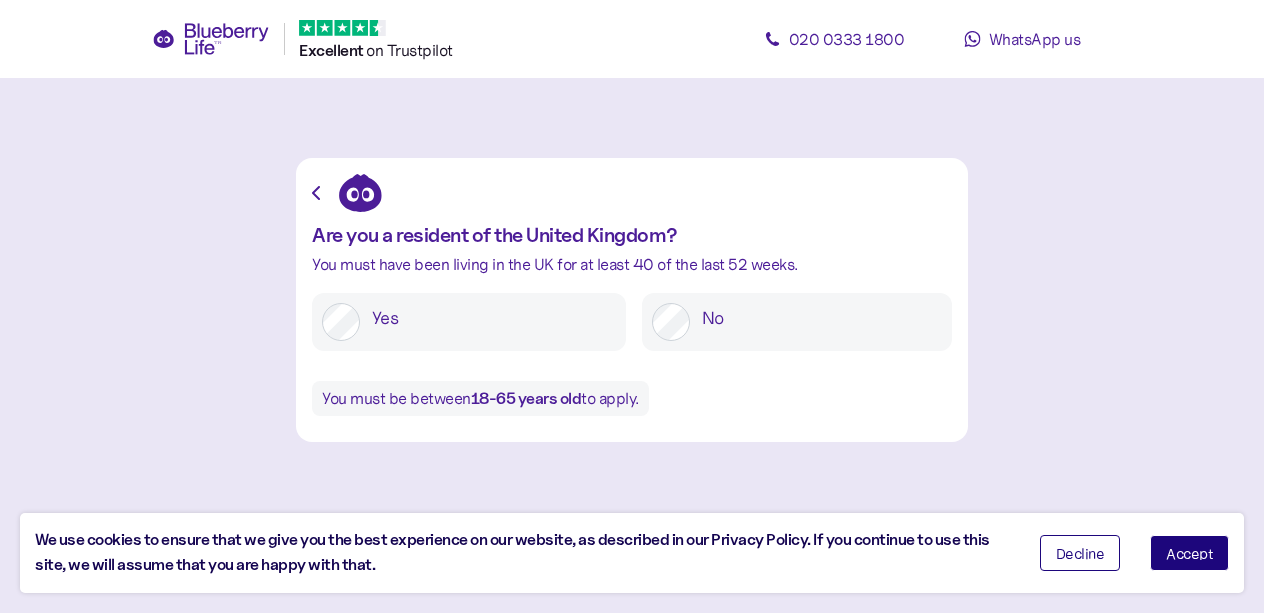 click on "Accept" at bounding box center [1189, 553] 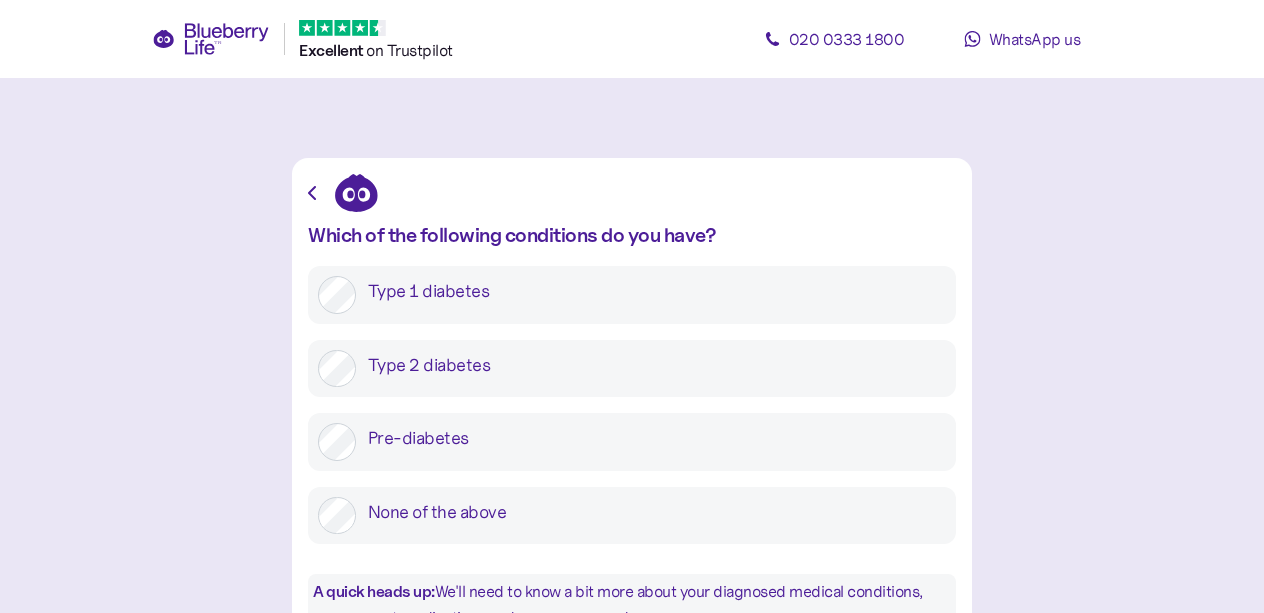 click on "Type 2 diabetes" at bounding box center (651, 365) 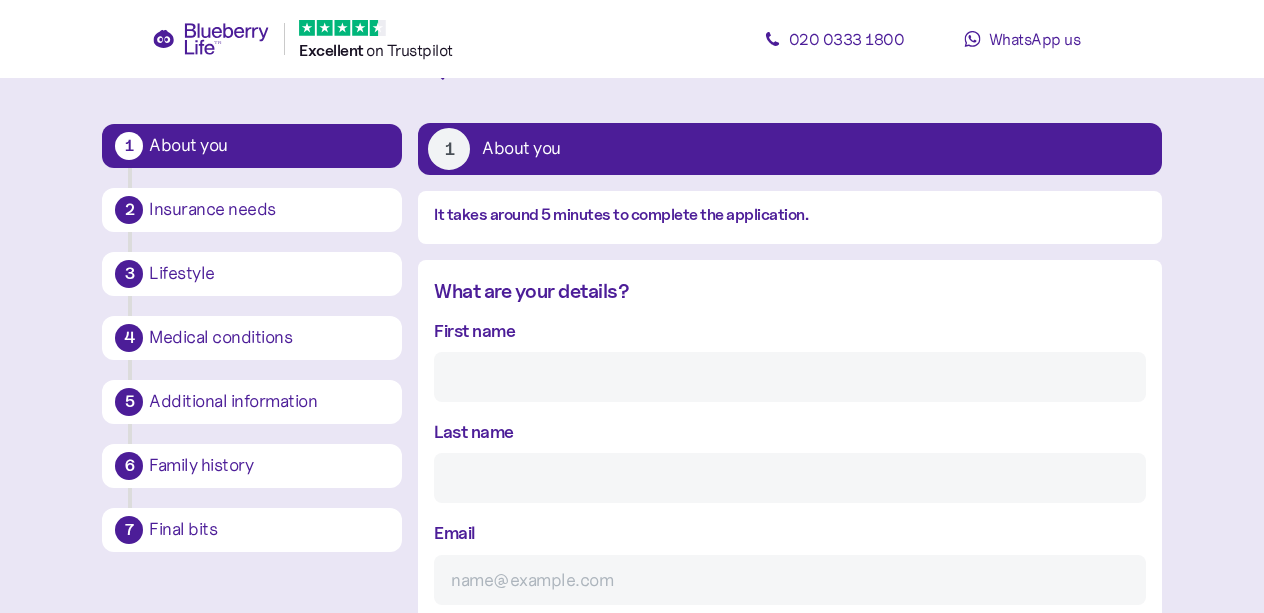 scroll, scrollTop: 233, scrollLeft: 0, axis: vertical 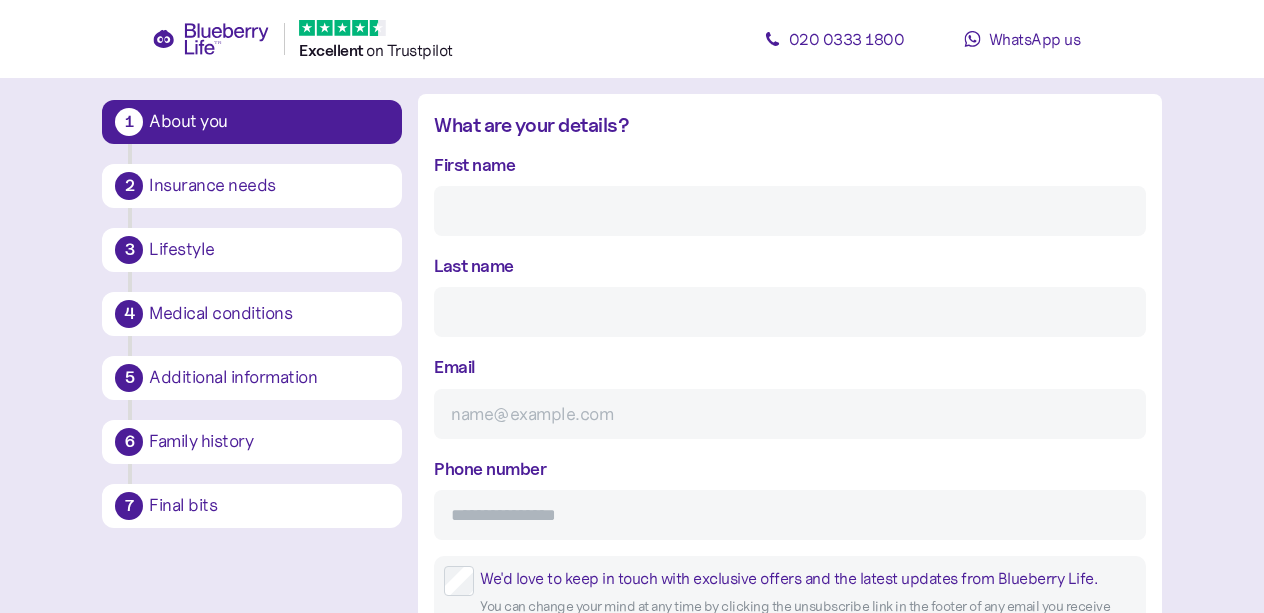 click on "First name" at bounding box center (789, 211) 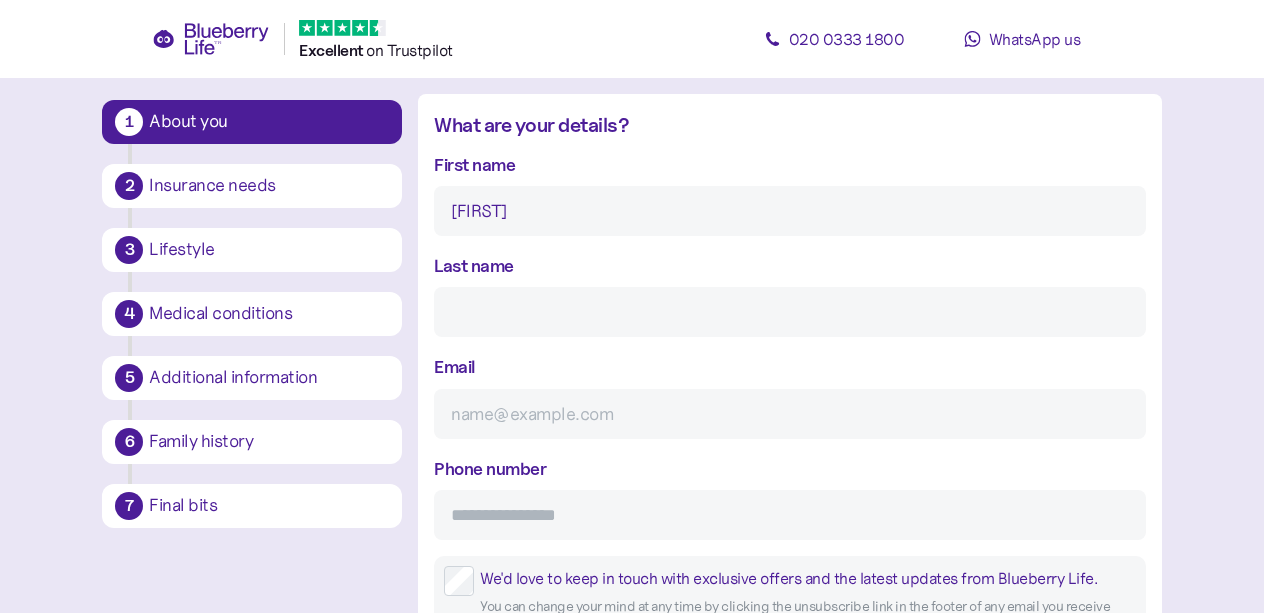type on "[LAST]" 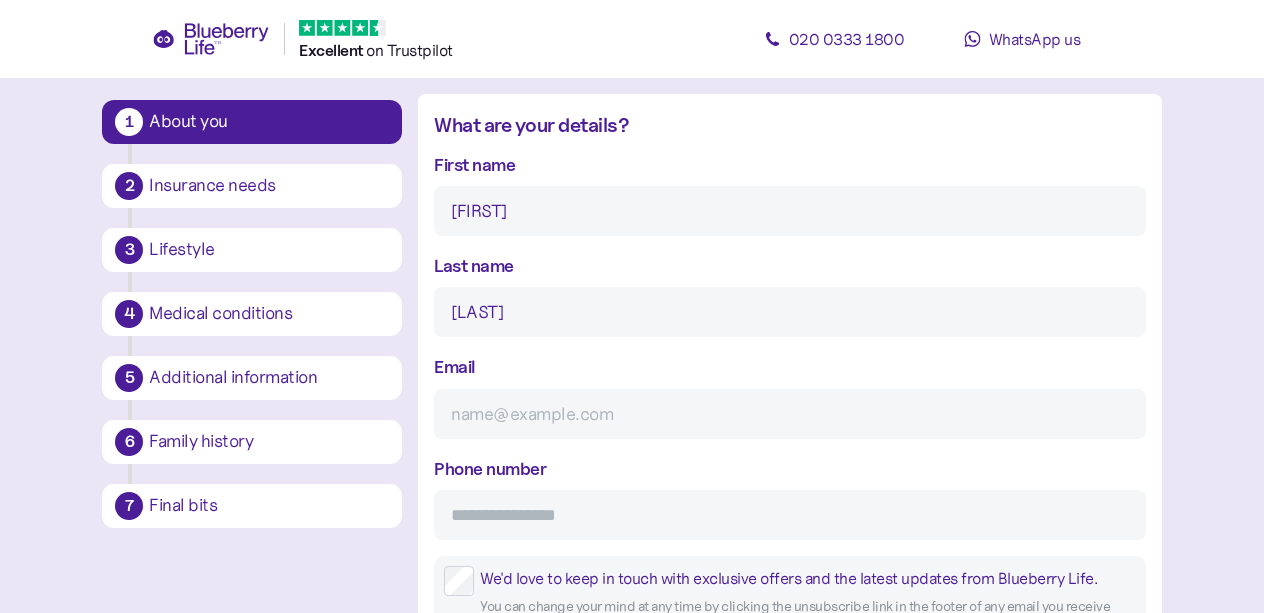 type on "[EMAIL]" 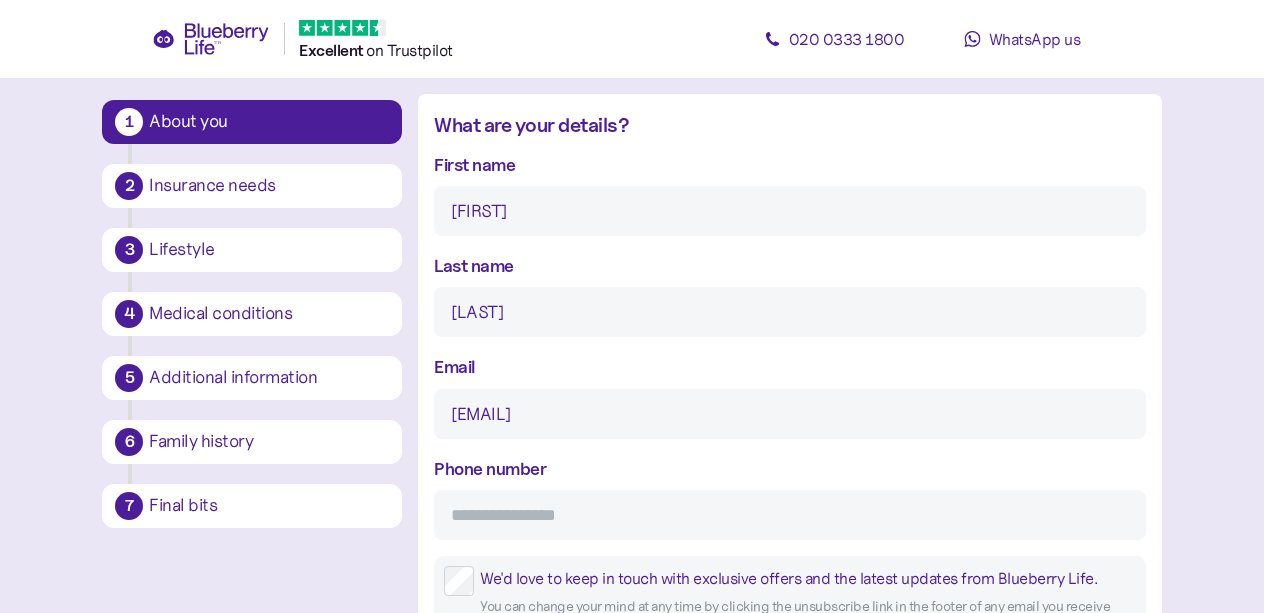 type on "**********" 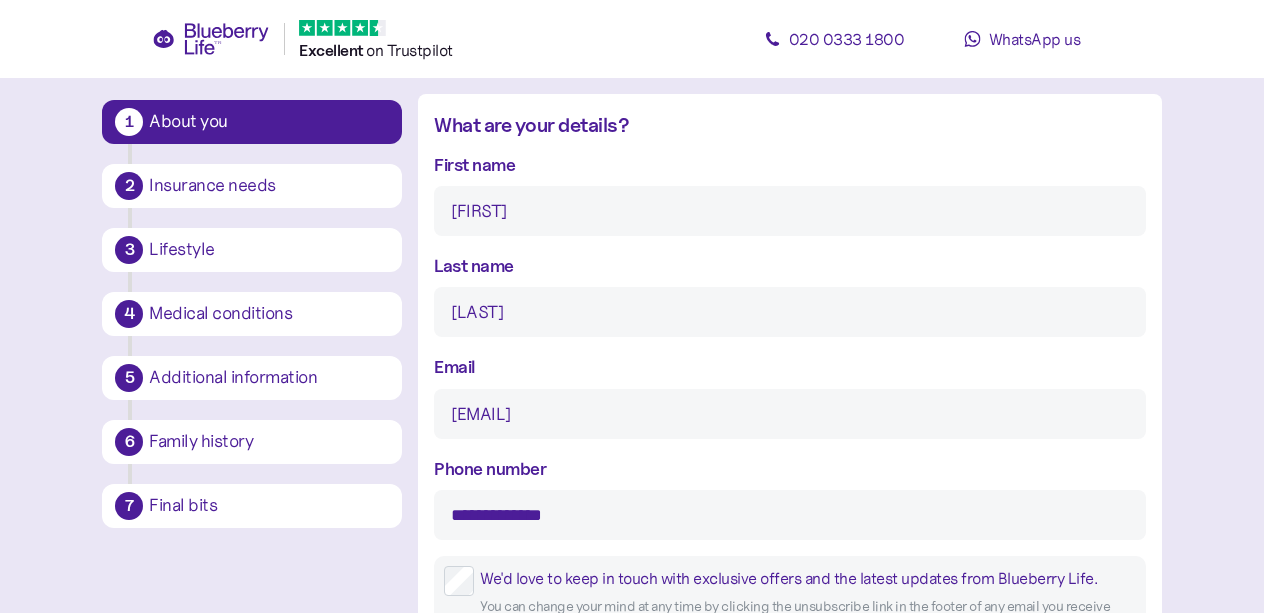 type on "**********" 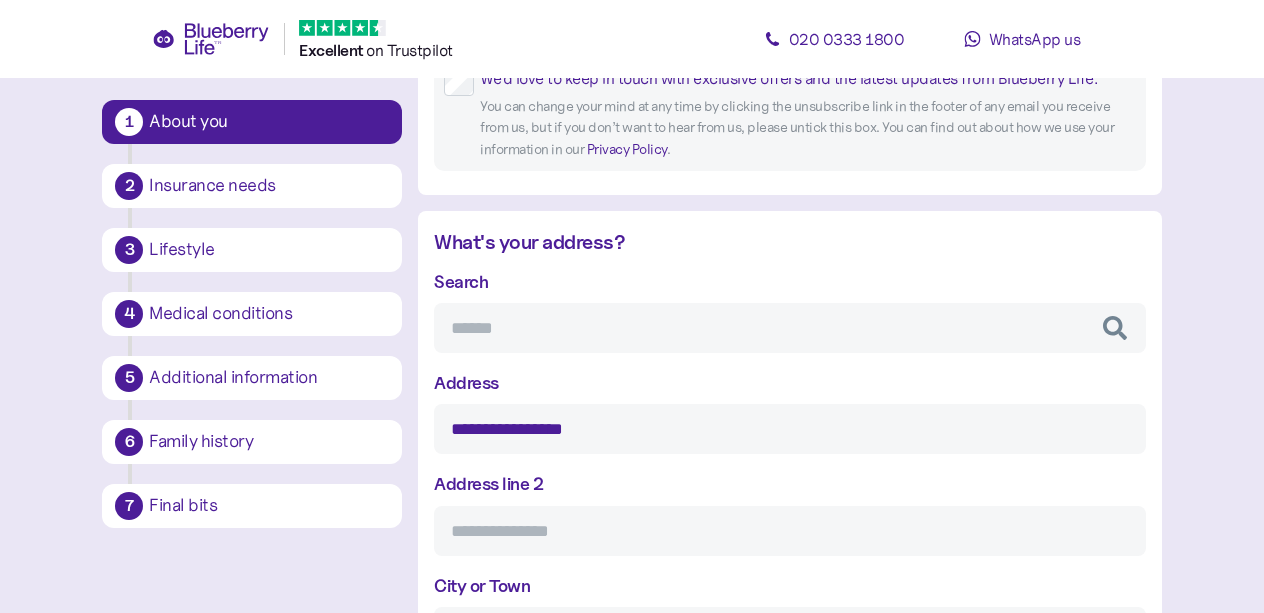 scroll, scrollTop: 900, scrollLeft: 0, axis: vertical 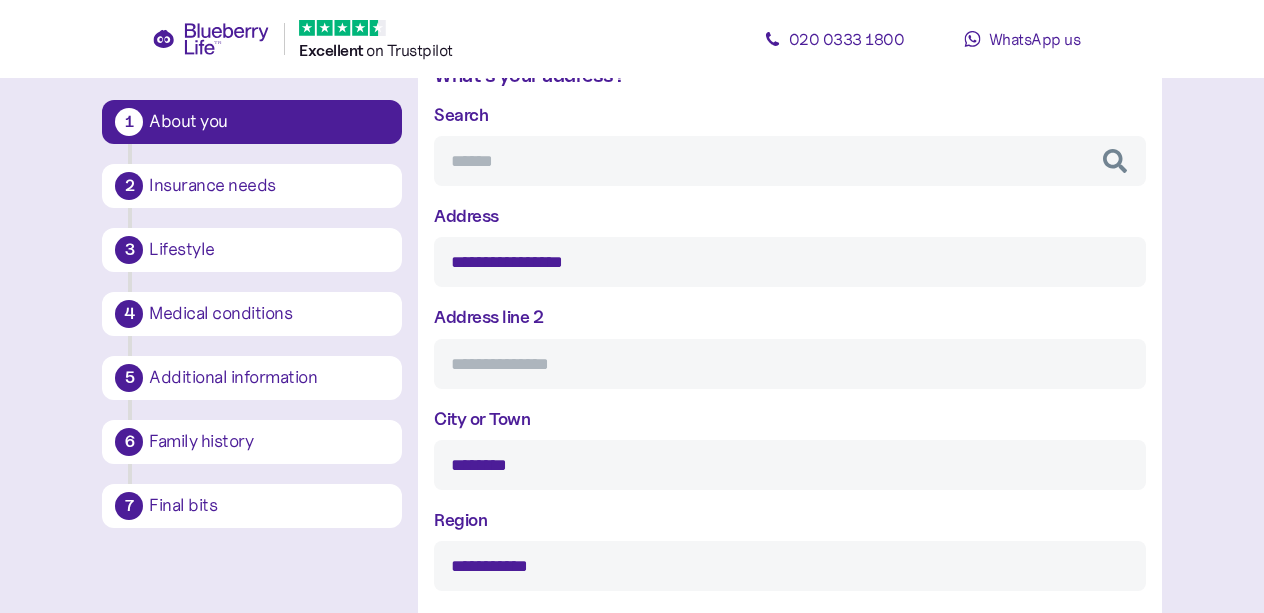 click on "Search" at bounding box center [789, 161] 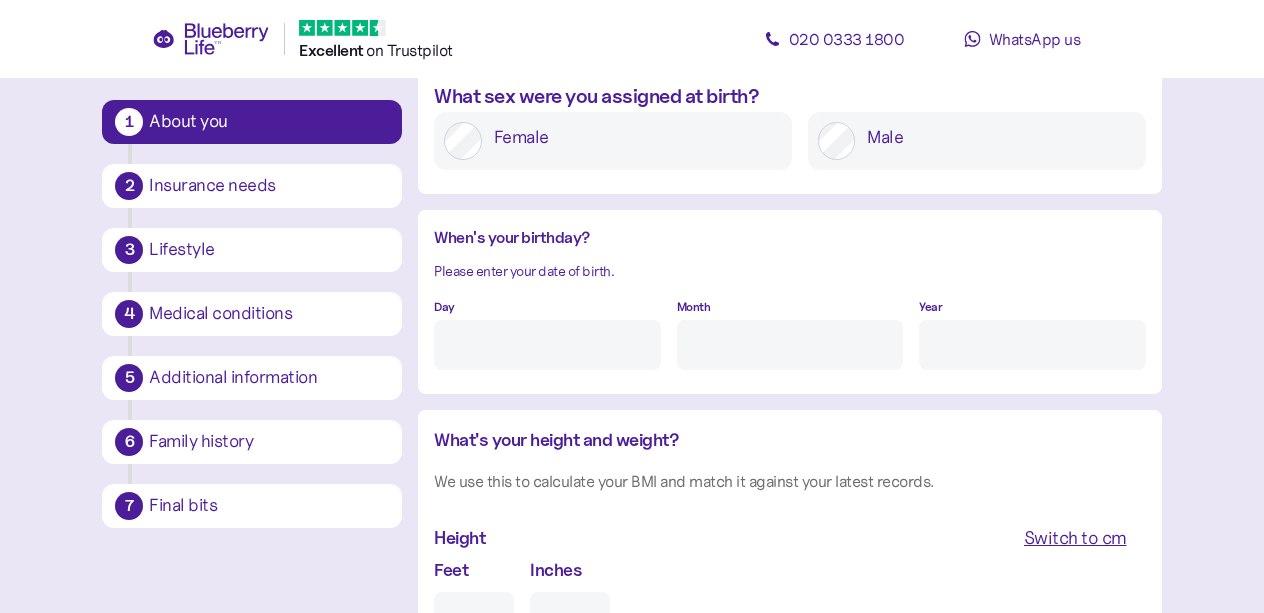 scroll, scrollTop: 1733, scrollLeft: 0, axis: vertical 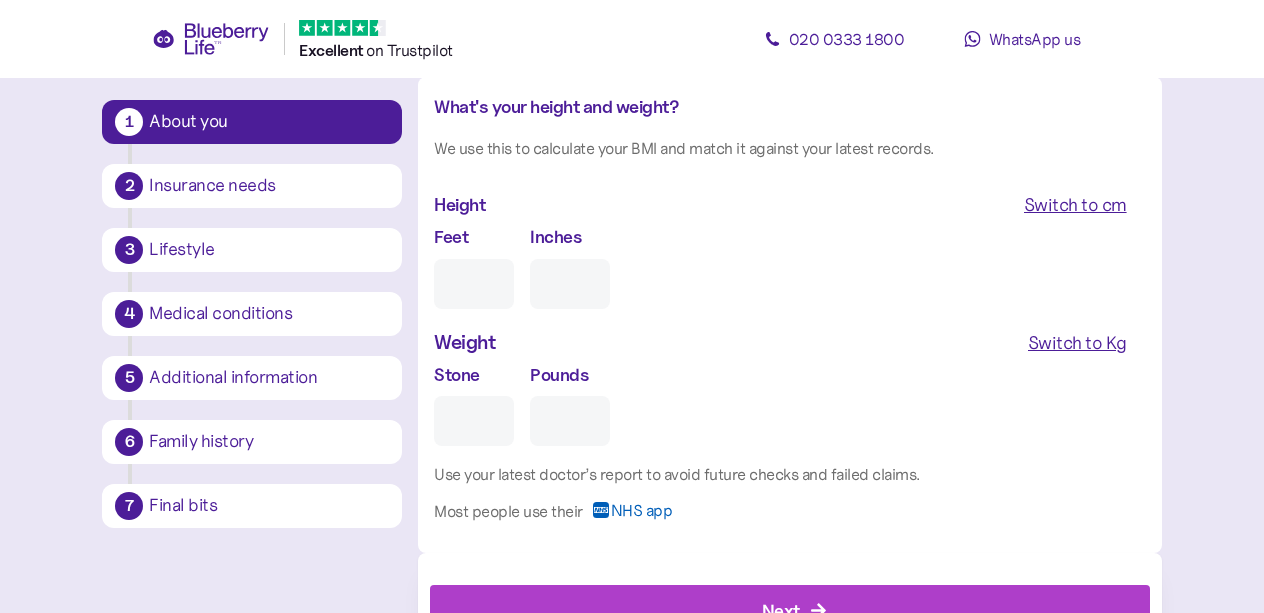 click on "Day" at bounding box center (547, -3) 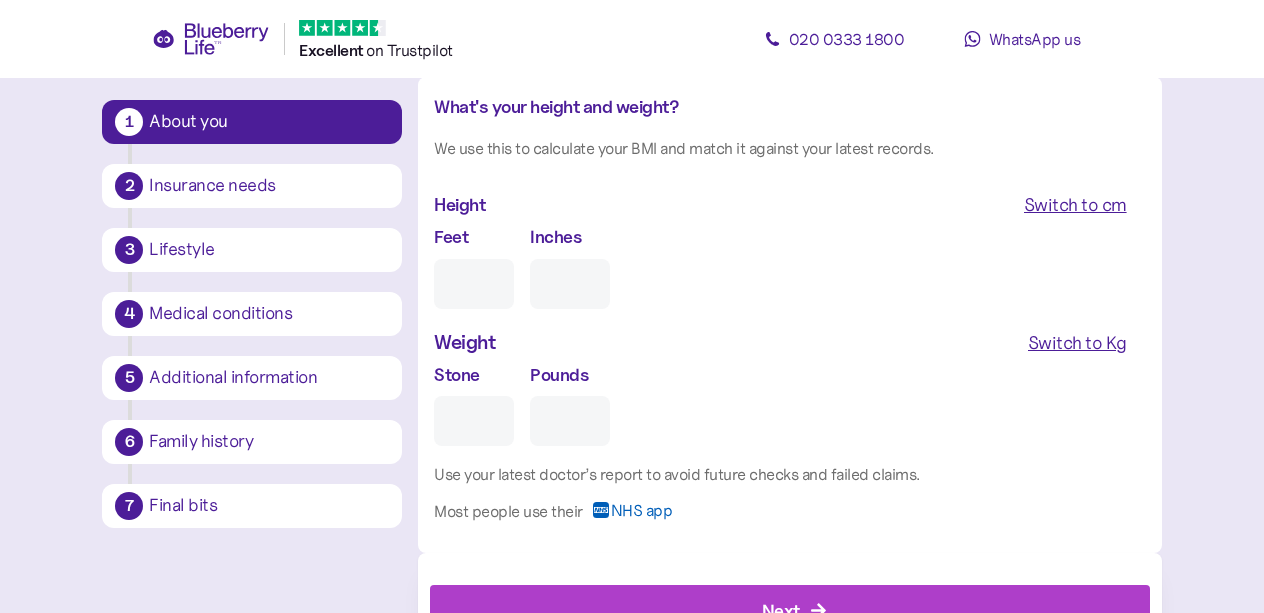 type on "12" 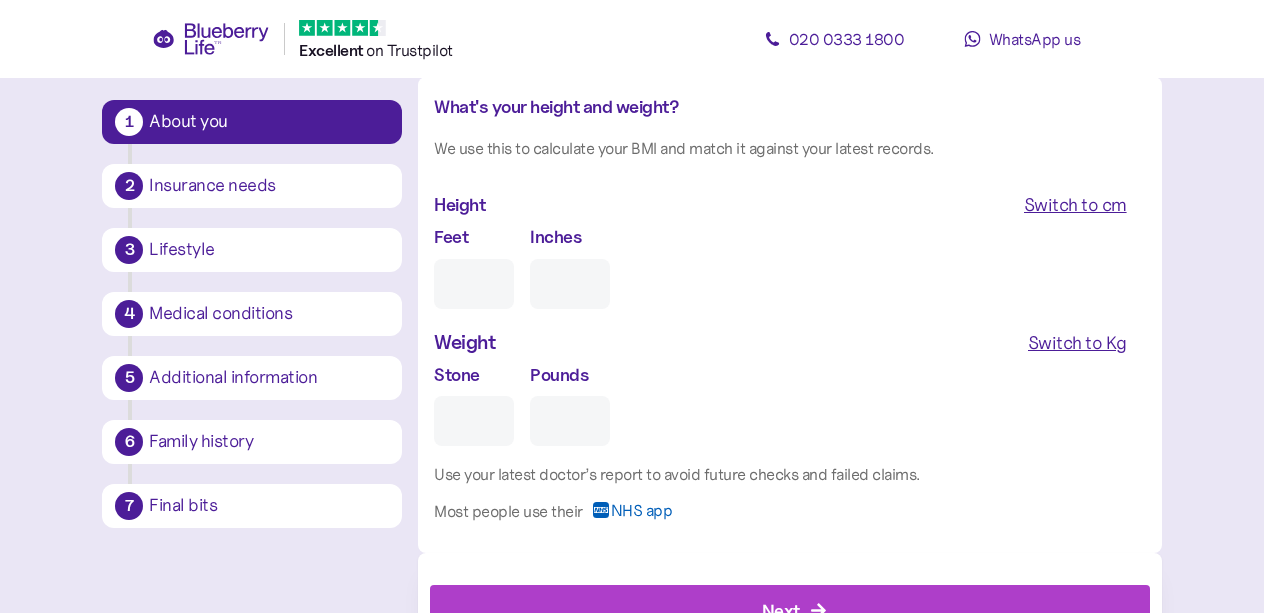 type on "3" 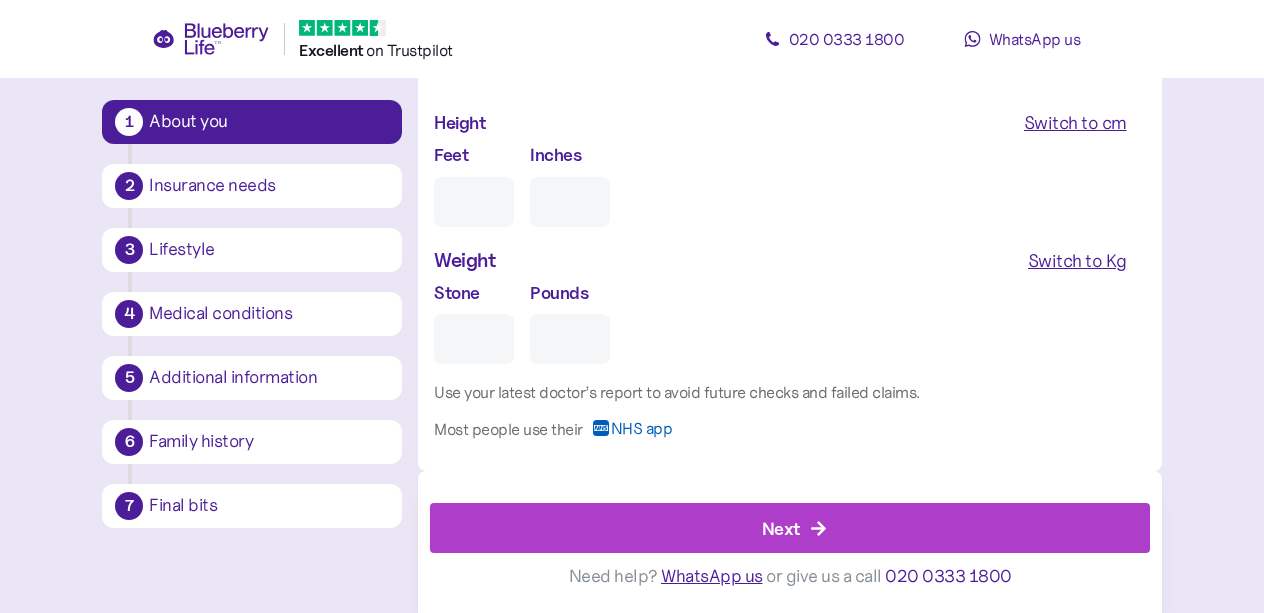 scroll, scrollTop: 2233, scrollLeft: 0, axis: vertical 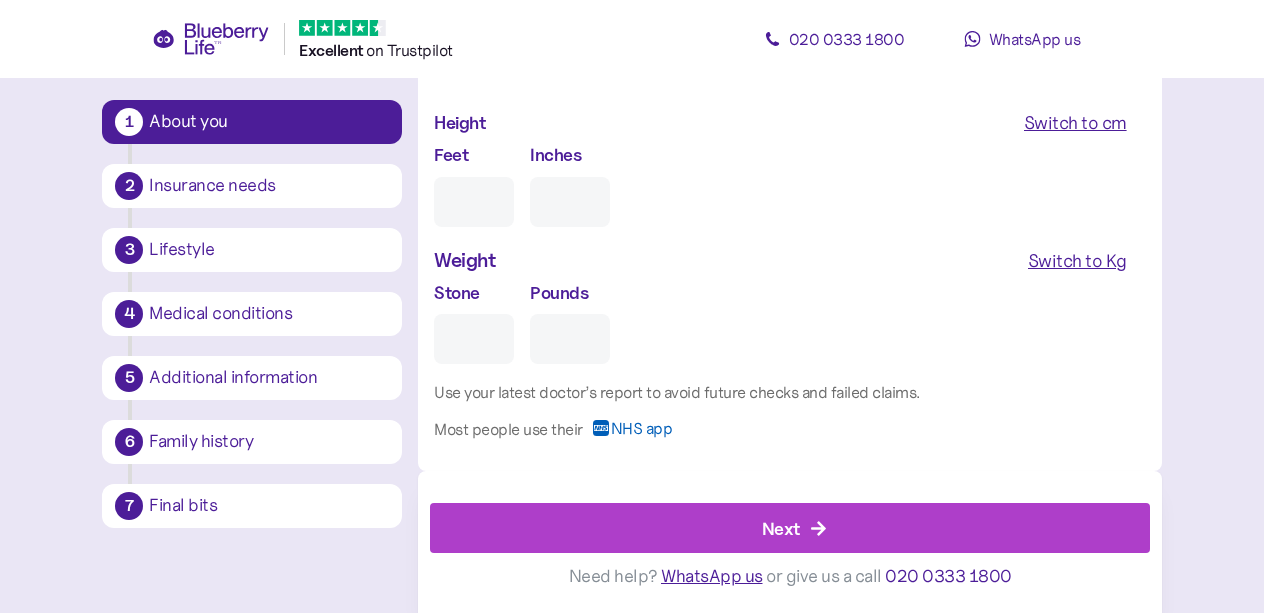click on "Feet" at bounding box center [474, 202] 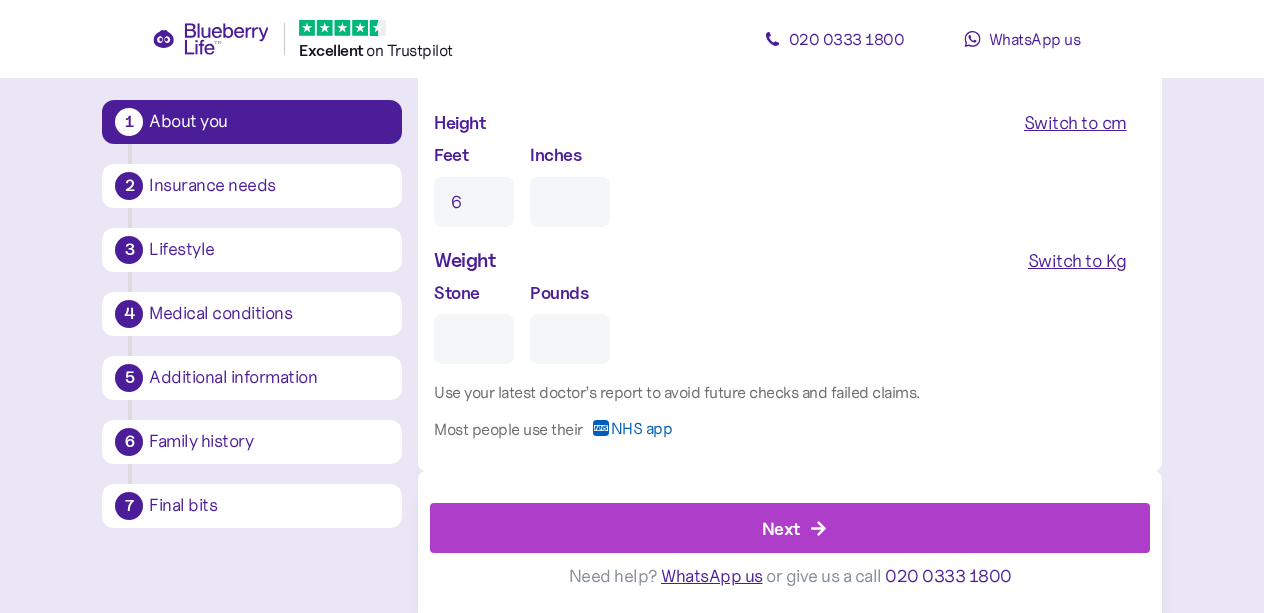 type on "0" 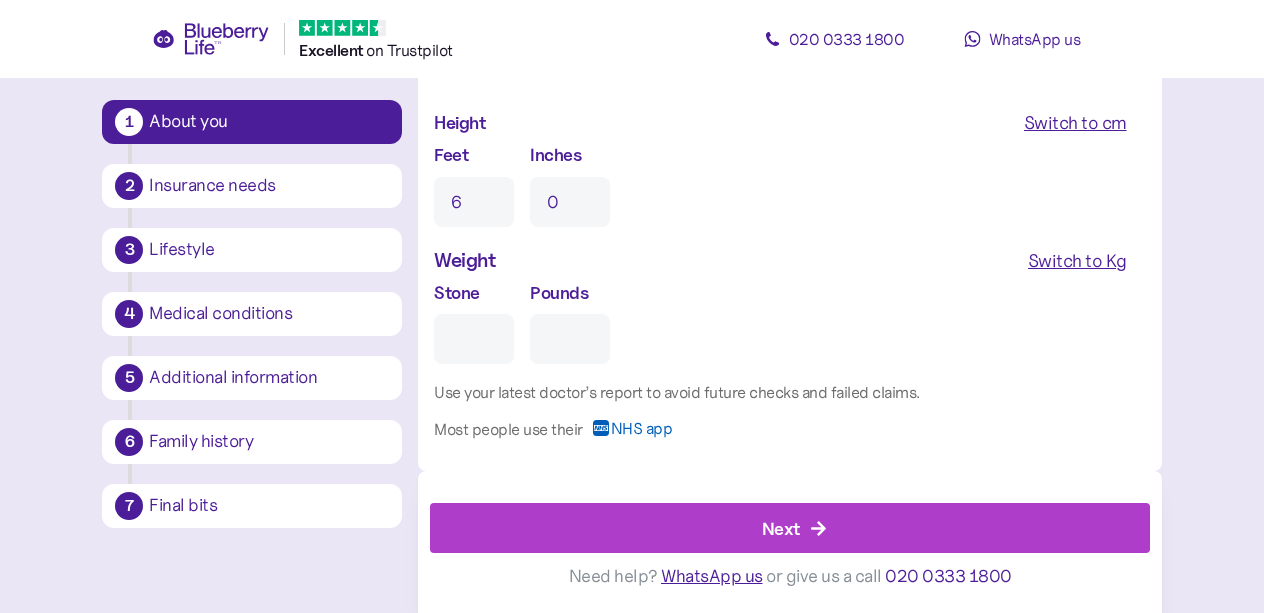 type on "6" 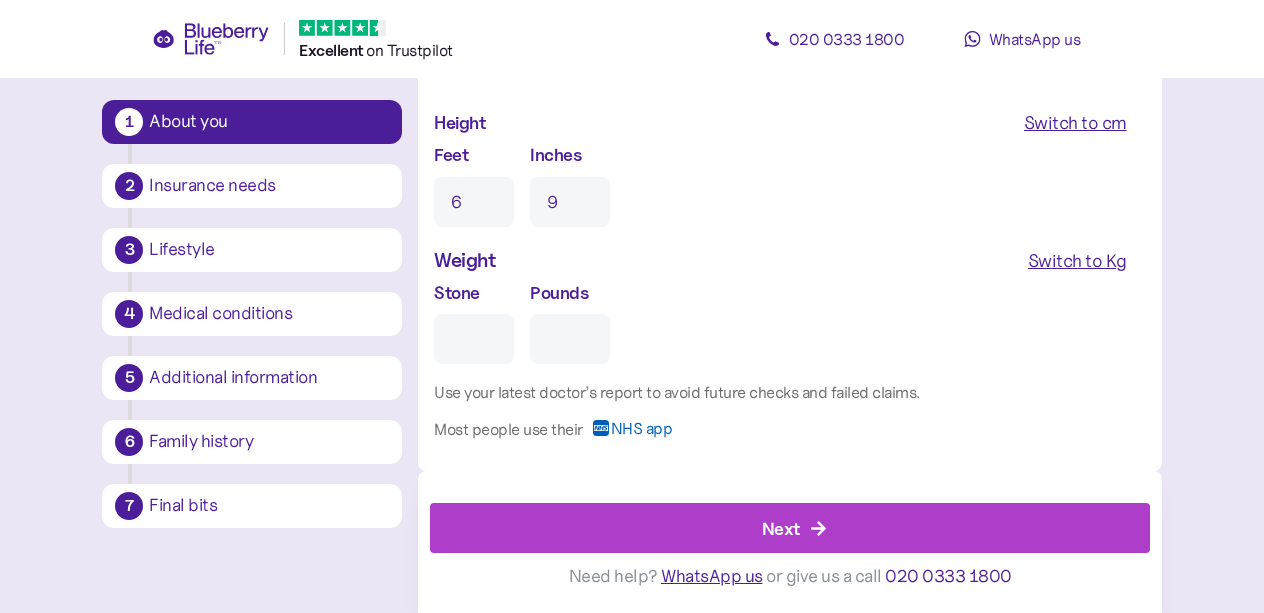scroll, scrollTop: 2400, scrollLeft: 0, axis: vertical 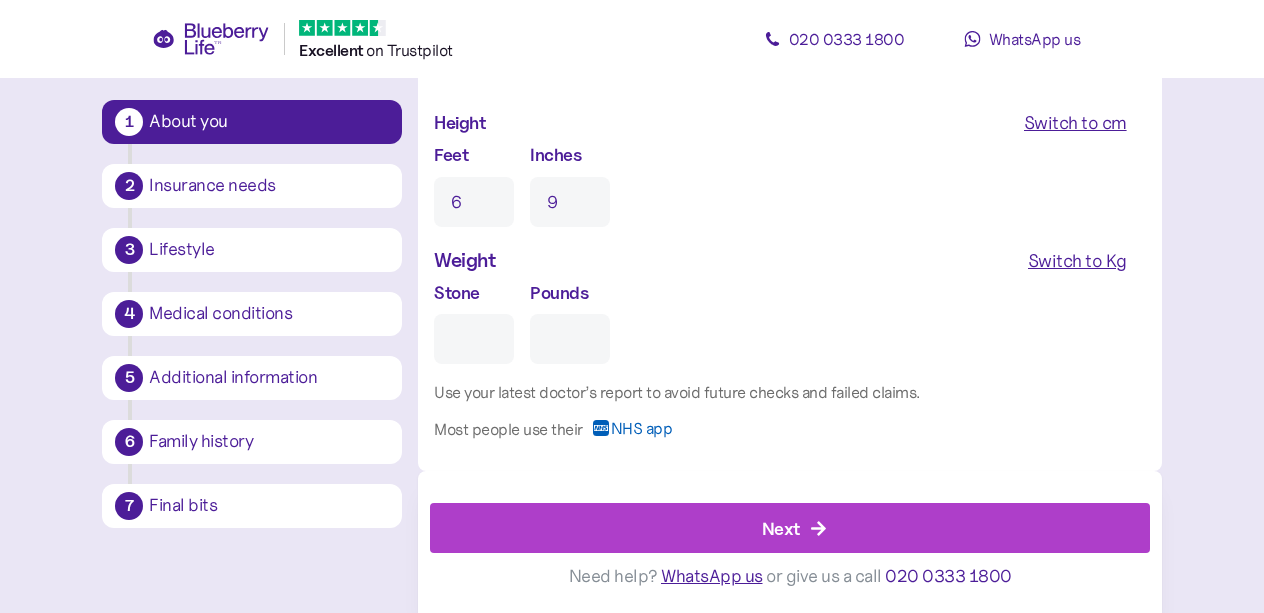 type on "9" 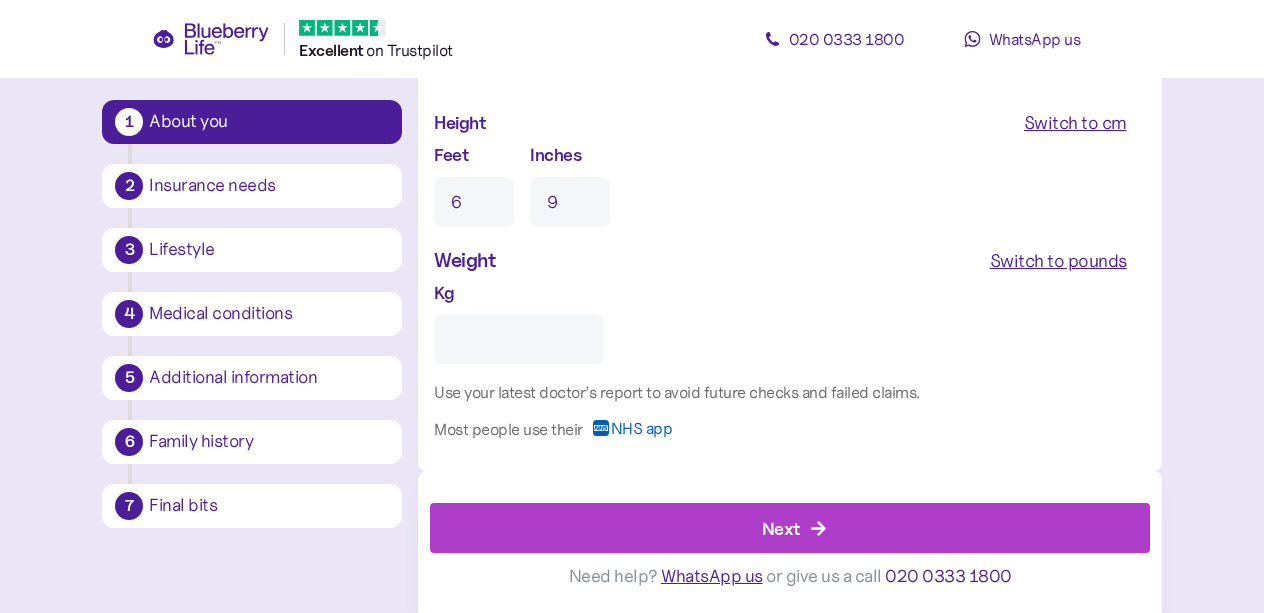 click on "Kg" at bounding box center (519, 339) 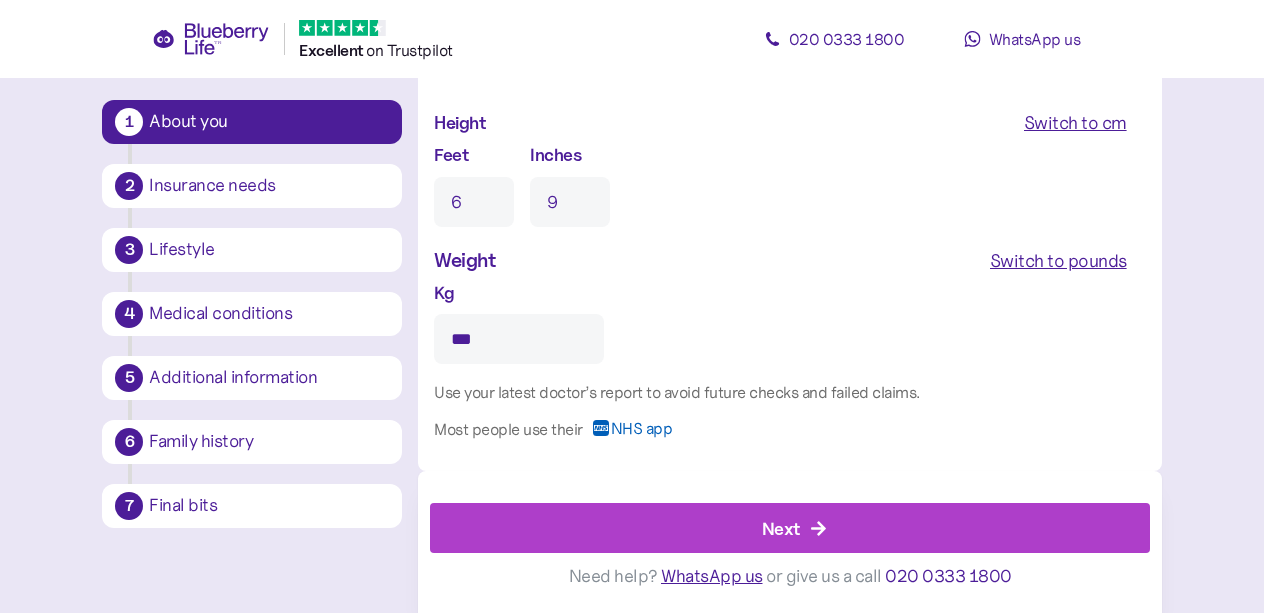 scroll, scrollTop: 2456, scrollLeft: 0, axis: vertical 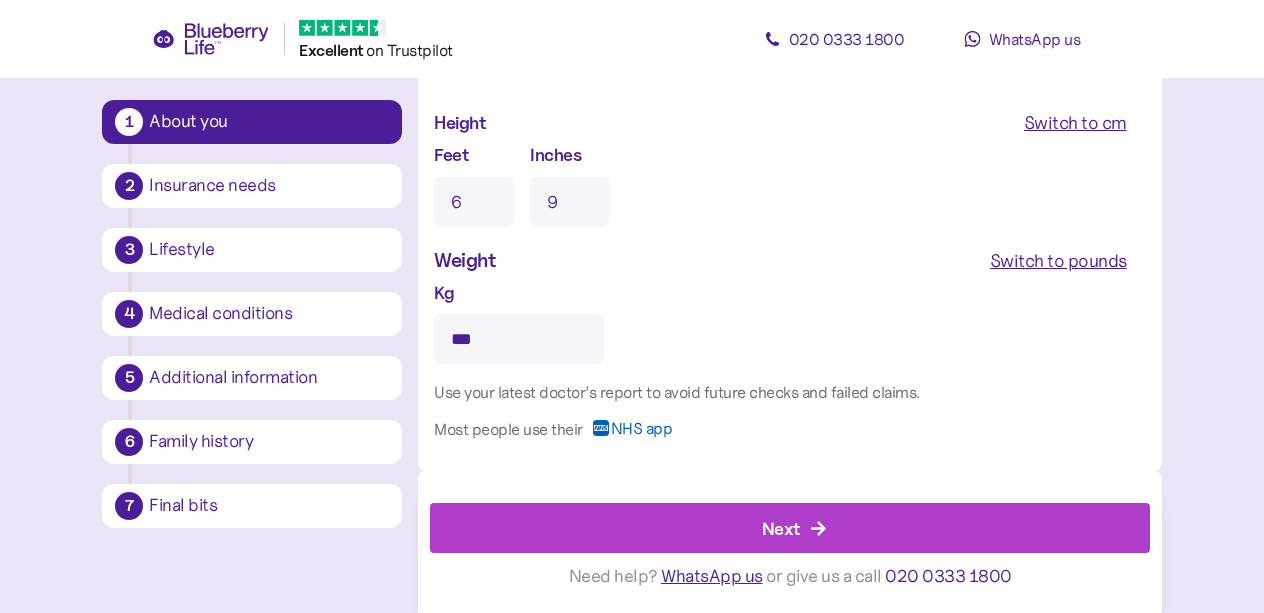type on "***" 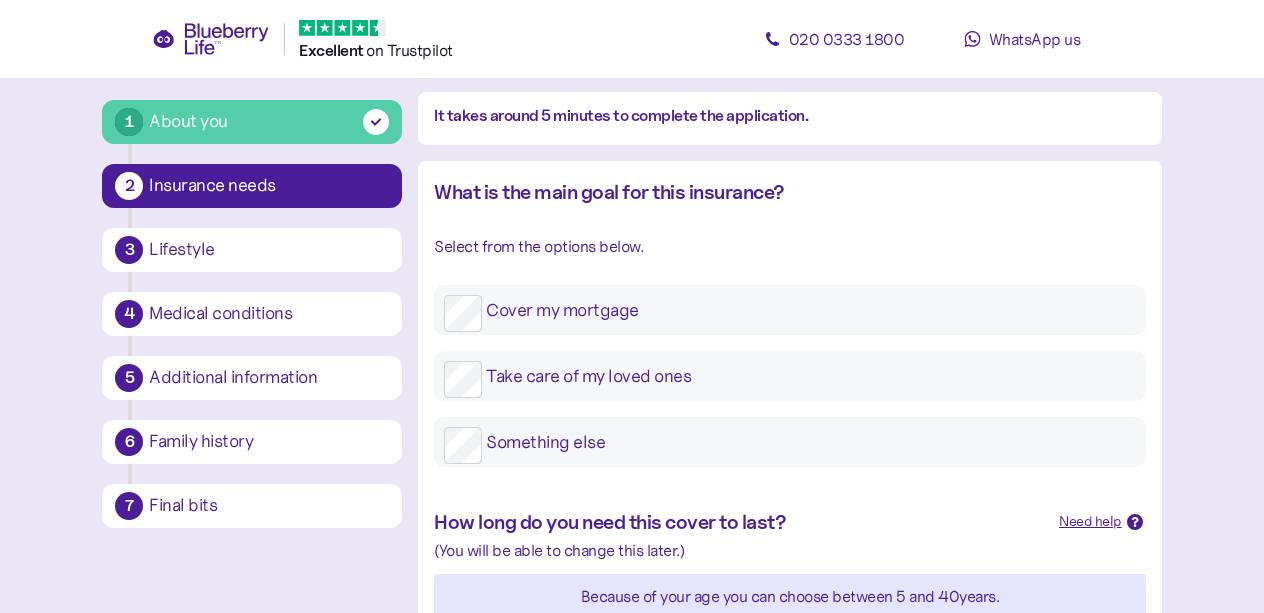 scroll, scrollTop: 333, scrollLeft: 0, axis: vertical 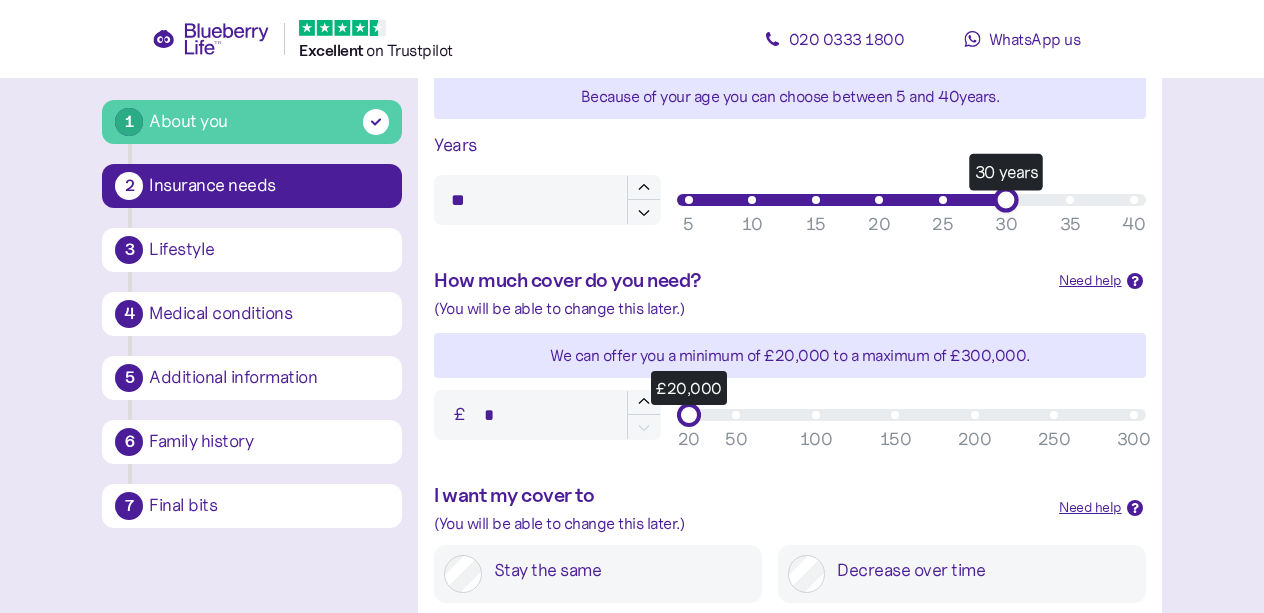 drag, startPoint x: 672, startPoint y: 327, endPoint x: 1068, endPoint y: 337, distance: 396.12625 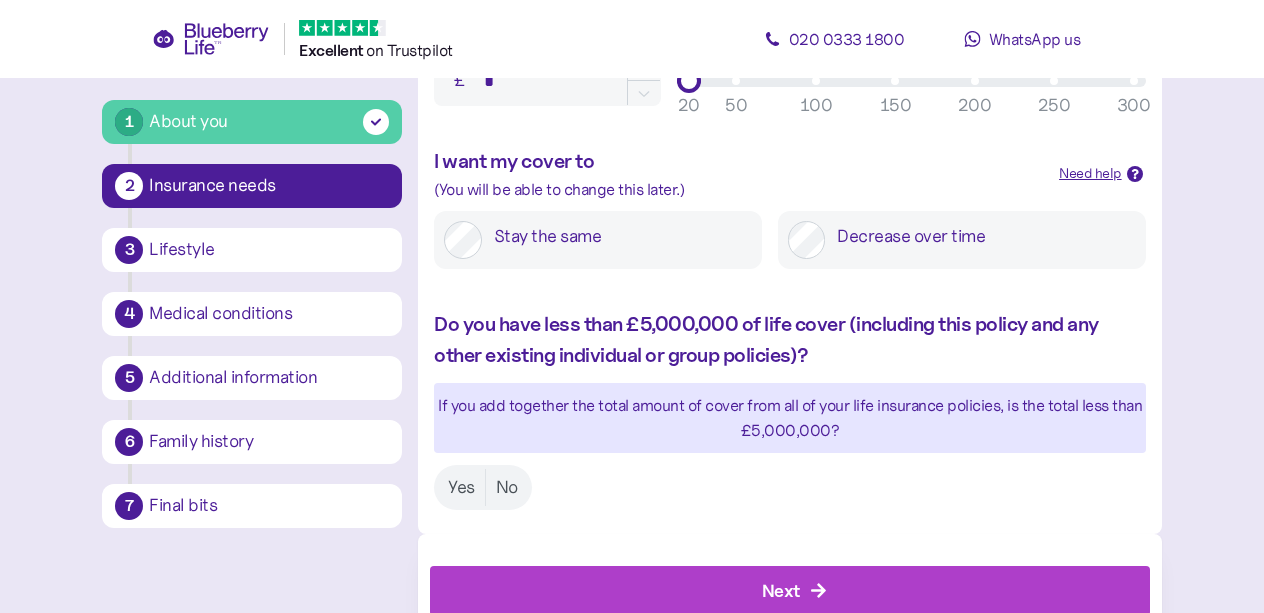 scroll, scrollTop: 833, scrollLeft: 0, axis: vertical 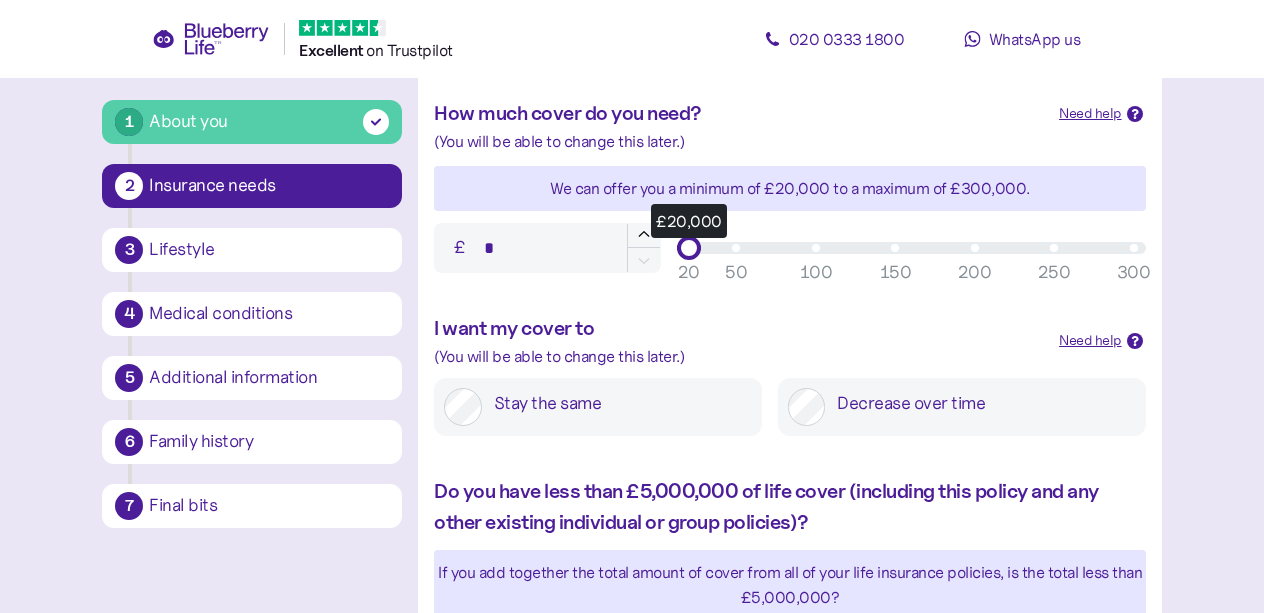 type on "**" 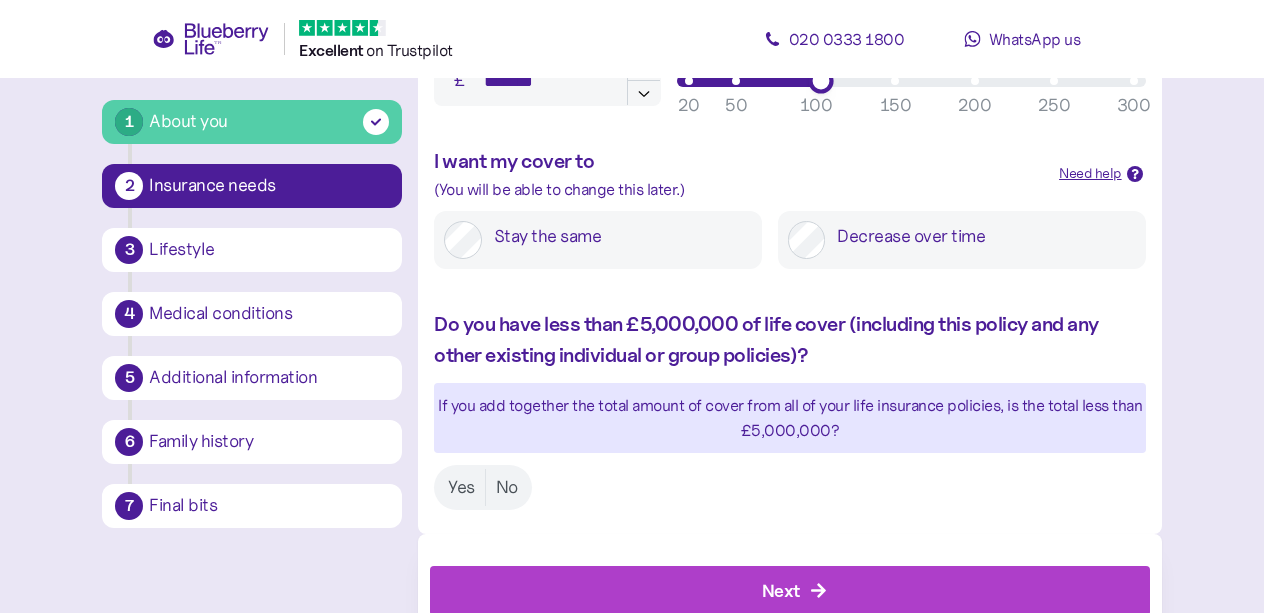type on "*******" 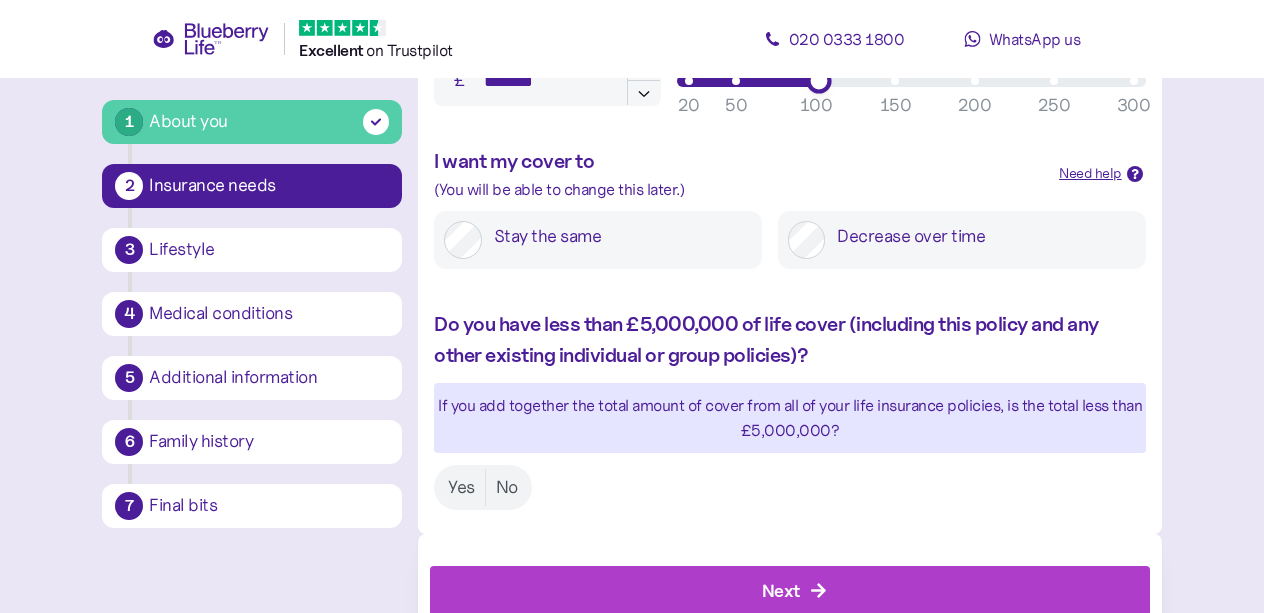 drag, startPoint x: 674, startPoint y: 250, endPoint x: 822, endPoint y: 242, distance: 148.21606 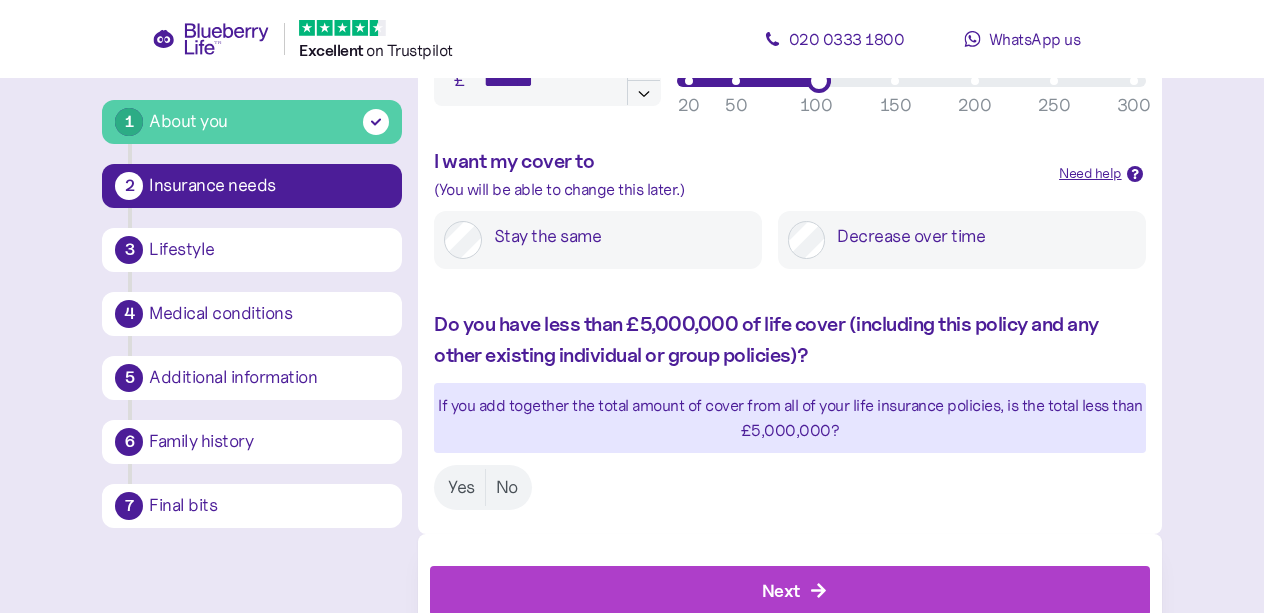scroll, scrollTop: 1166, scrollLeft: 0, axis: vertical 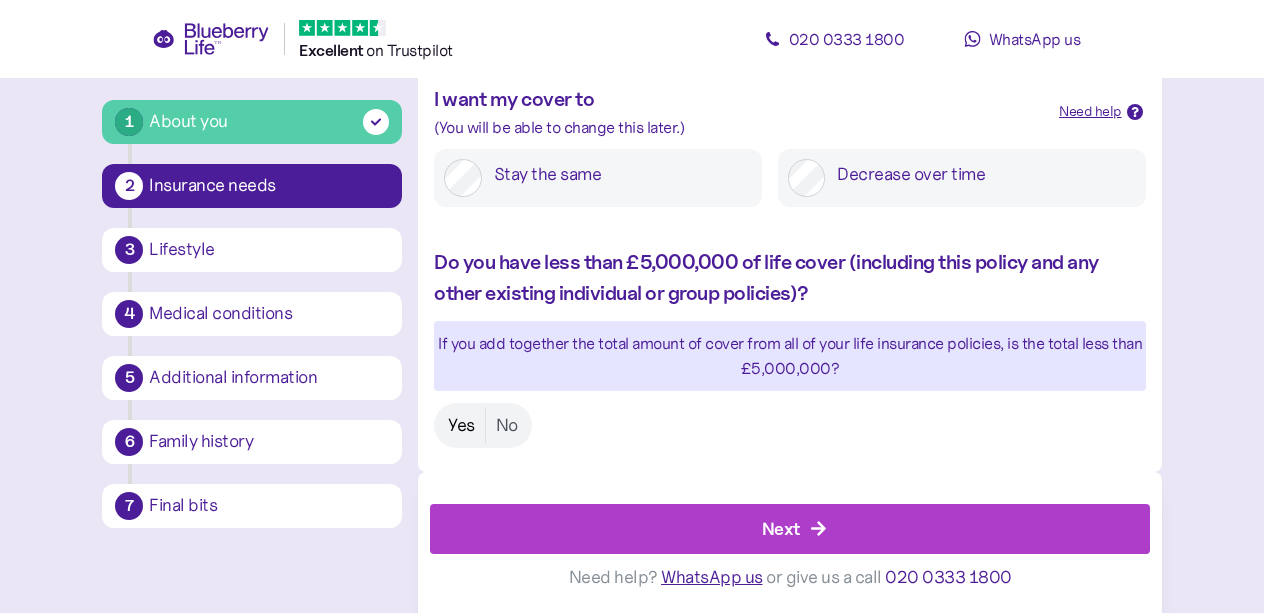 click on "Yes" at bounding box center (461, 425) 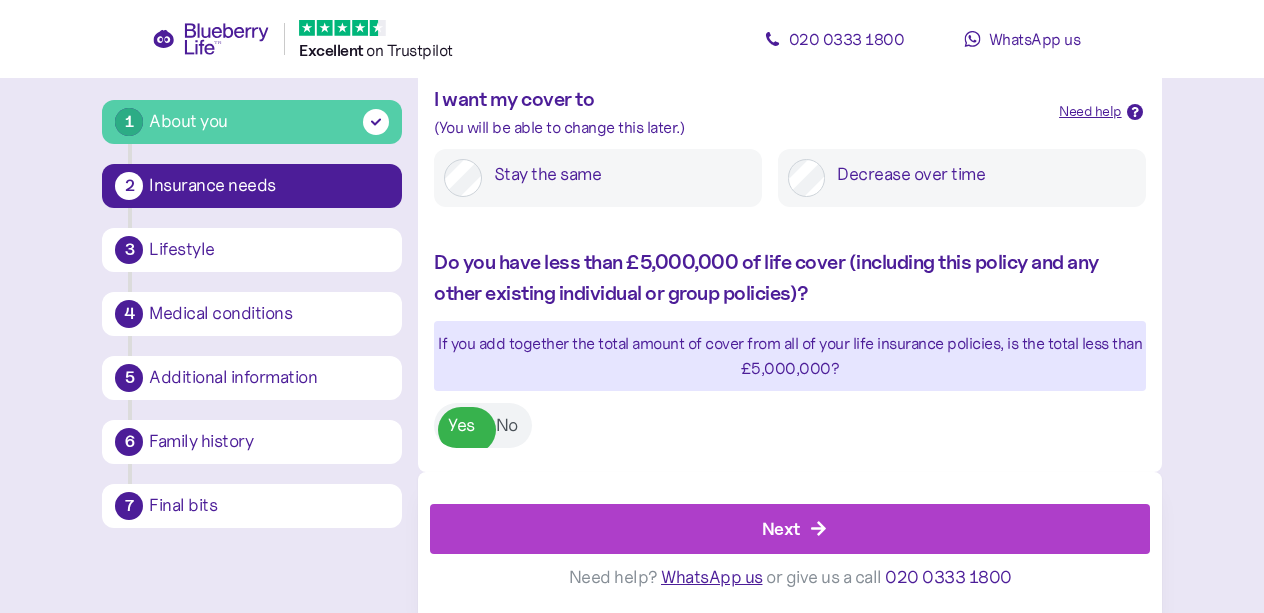 click on "Next" at bounding box center (794, 529) 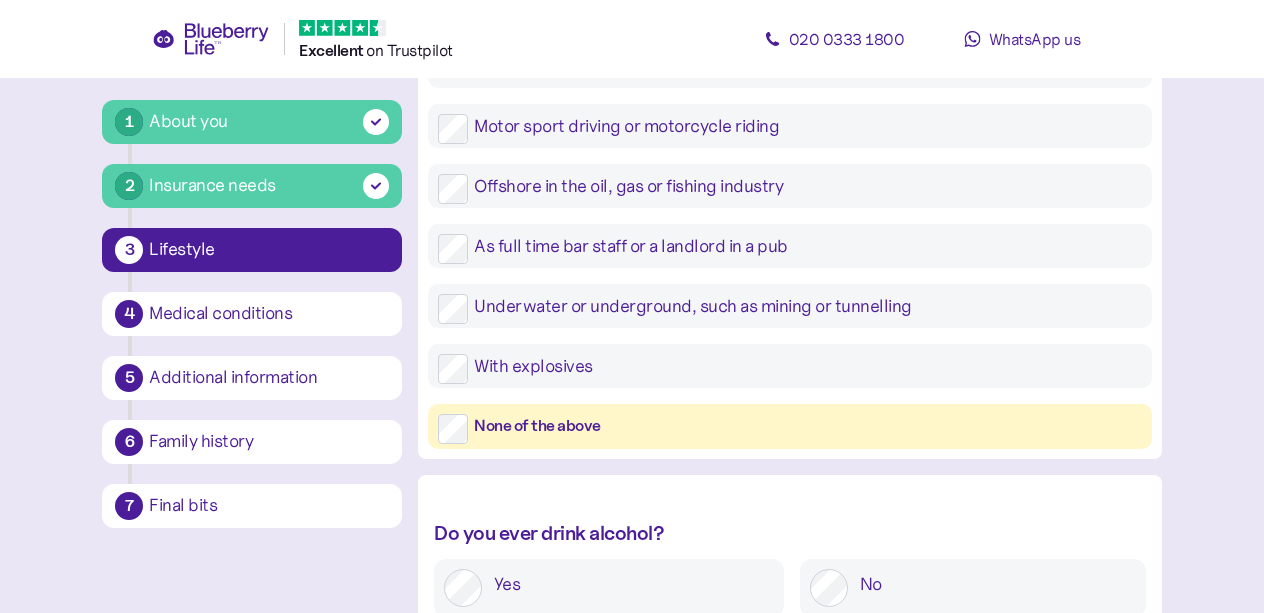 scroll, scrollTop: 733, scrollLeft: 0, axis: vertical 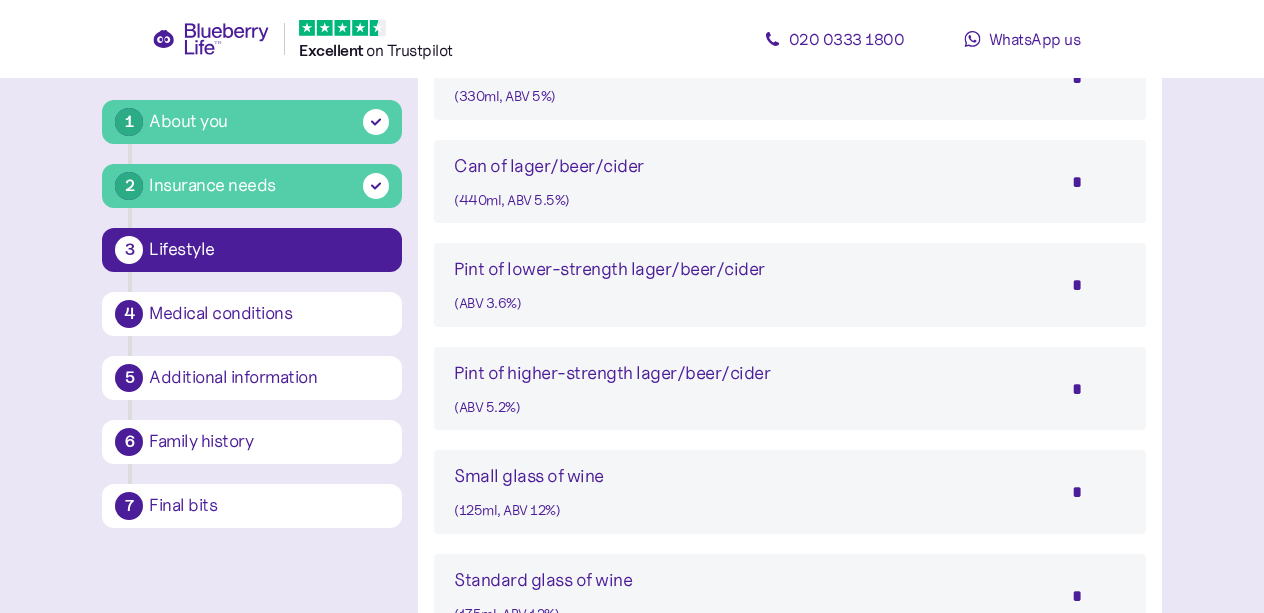click on "*" at bounding box center (1091, 78) 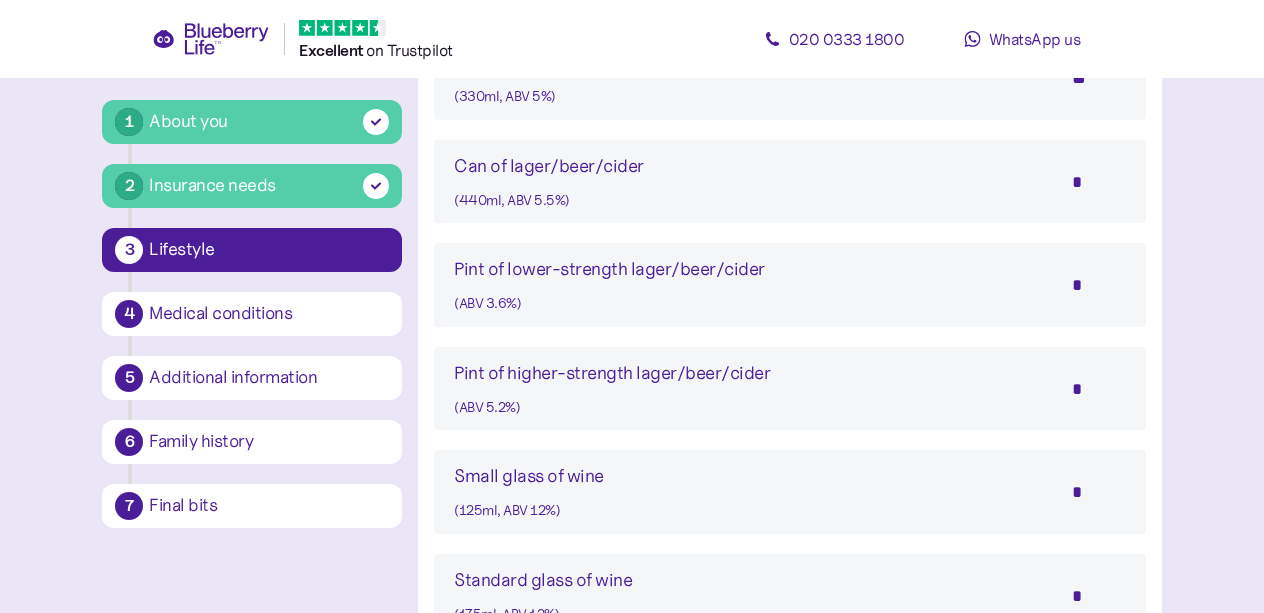 click on "**" at bounding box center [1091, 78] 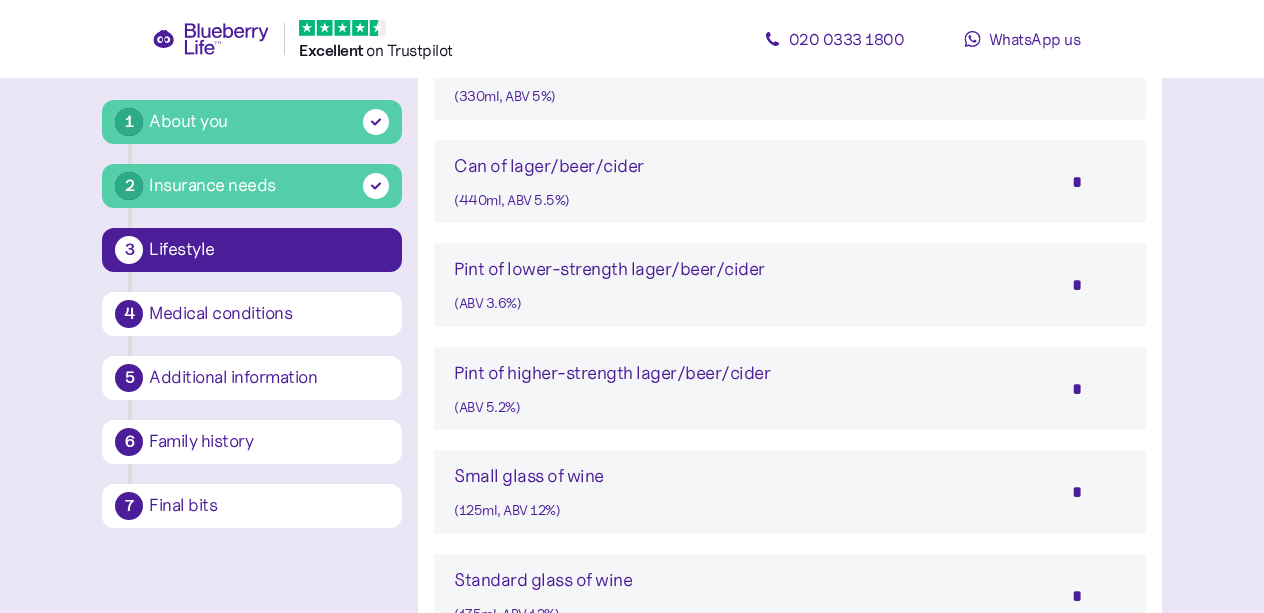 scroll, scrollTop: 1518, scrollLeft: 0, axis: vertical 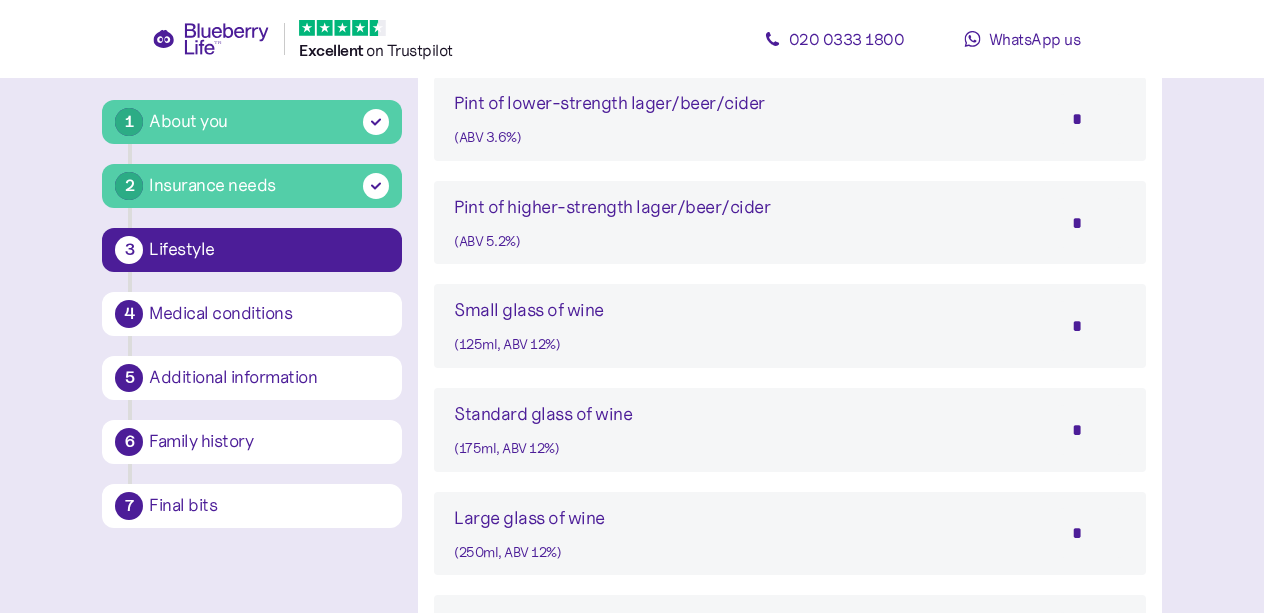 type 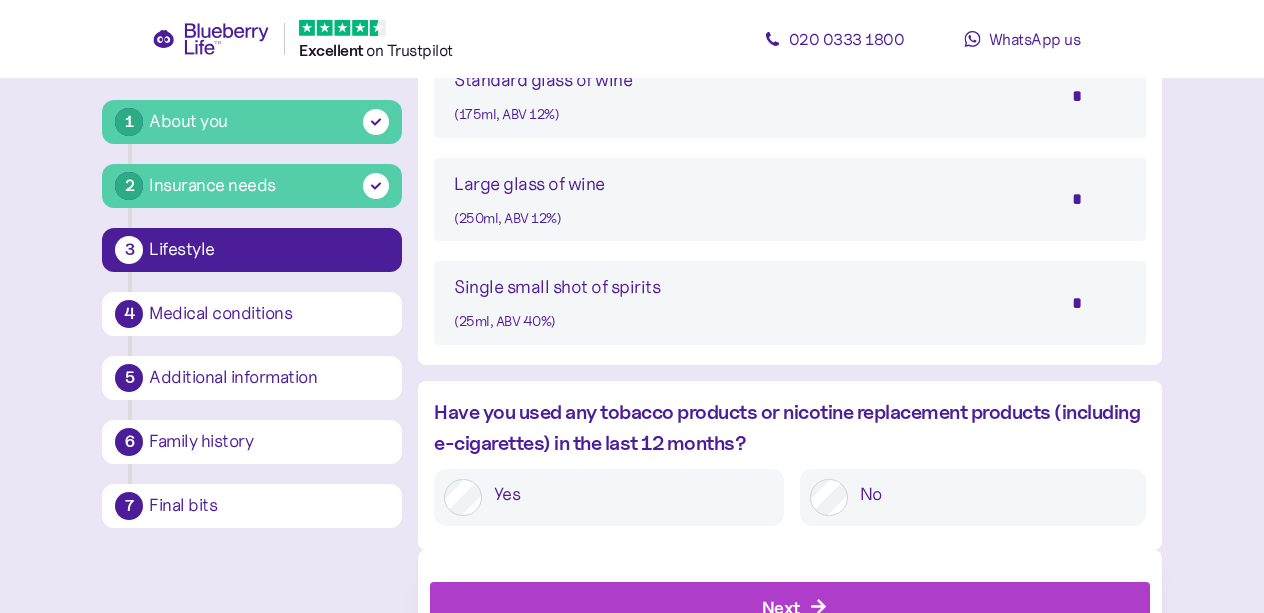 scroll, scrollTop: 2018, scrollLeft: 0, axis: vertical 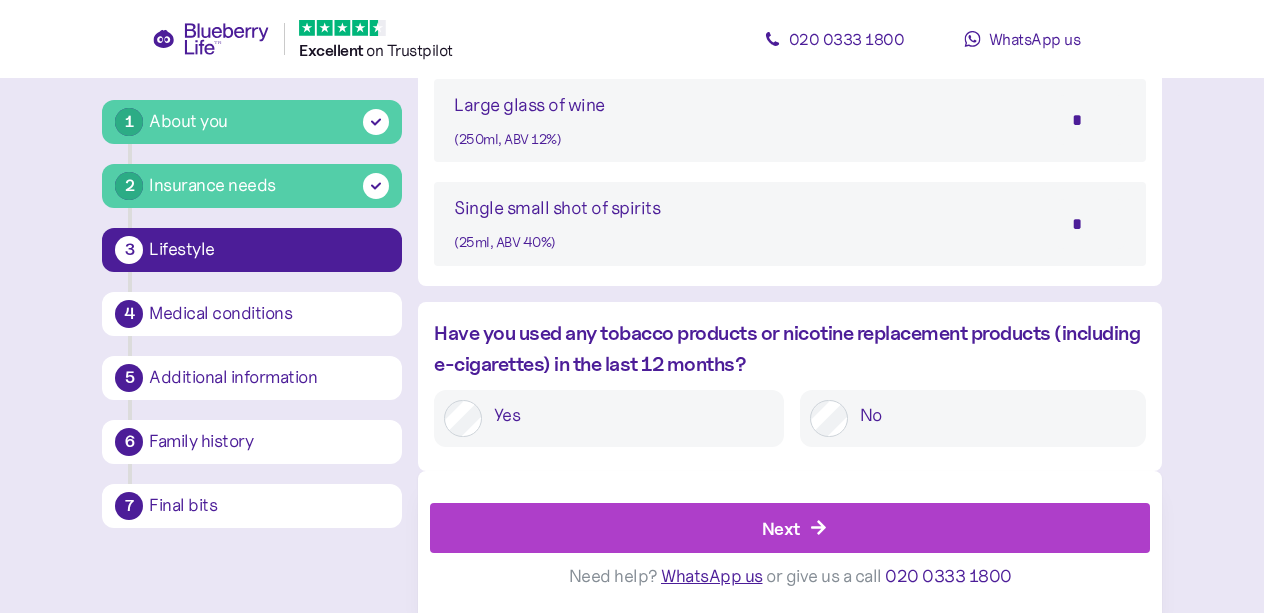 type on "*" 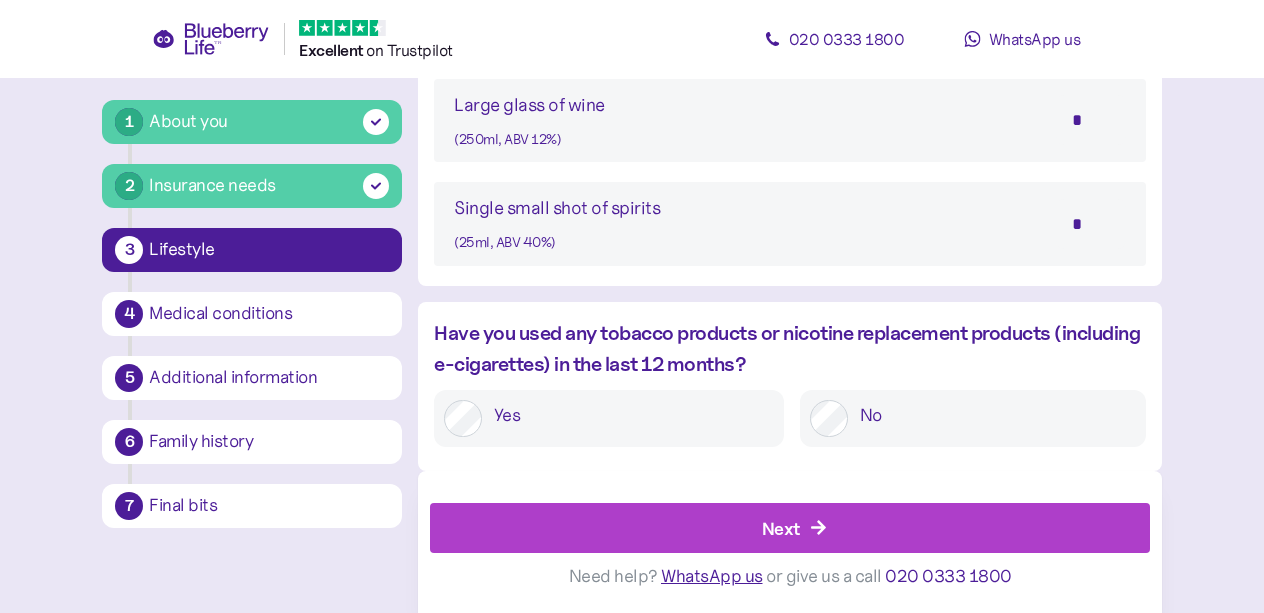 scroll, scrollTop: 2352, scrollLeft: 0, axis: vertical 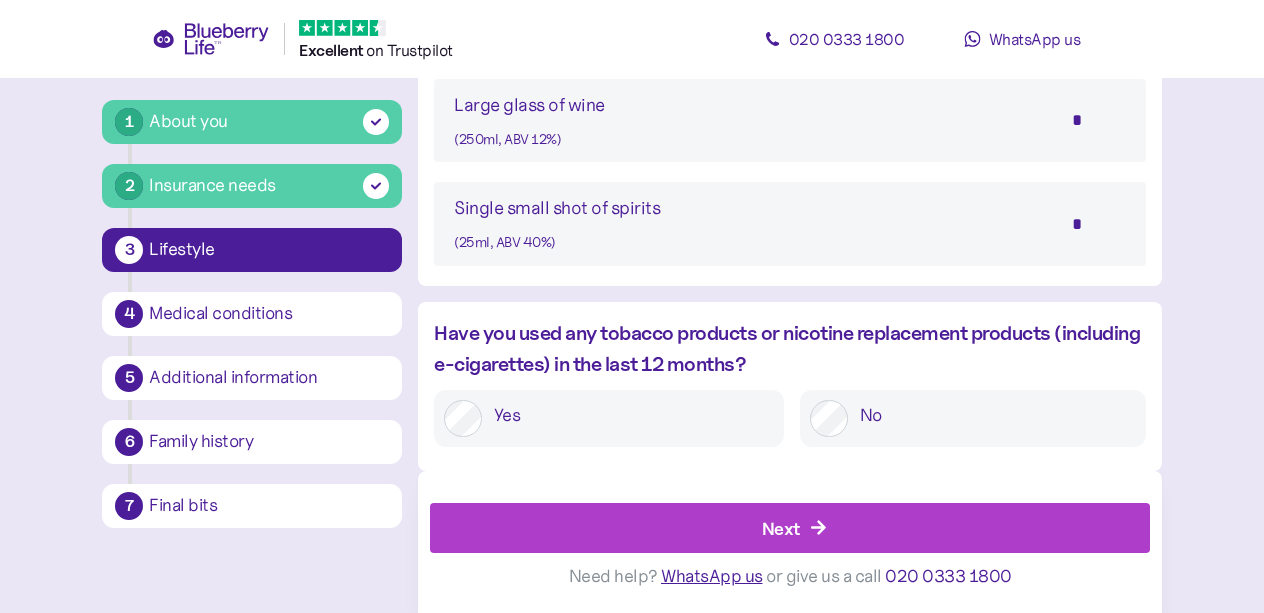 type on "*" 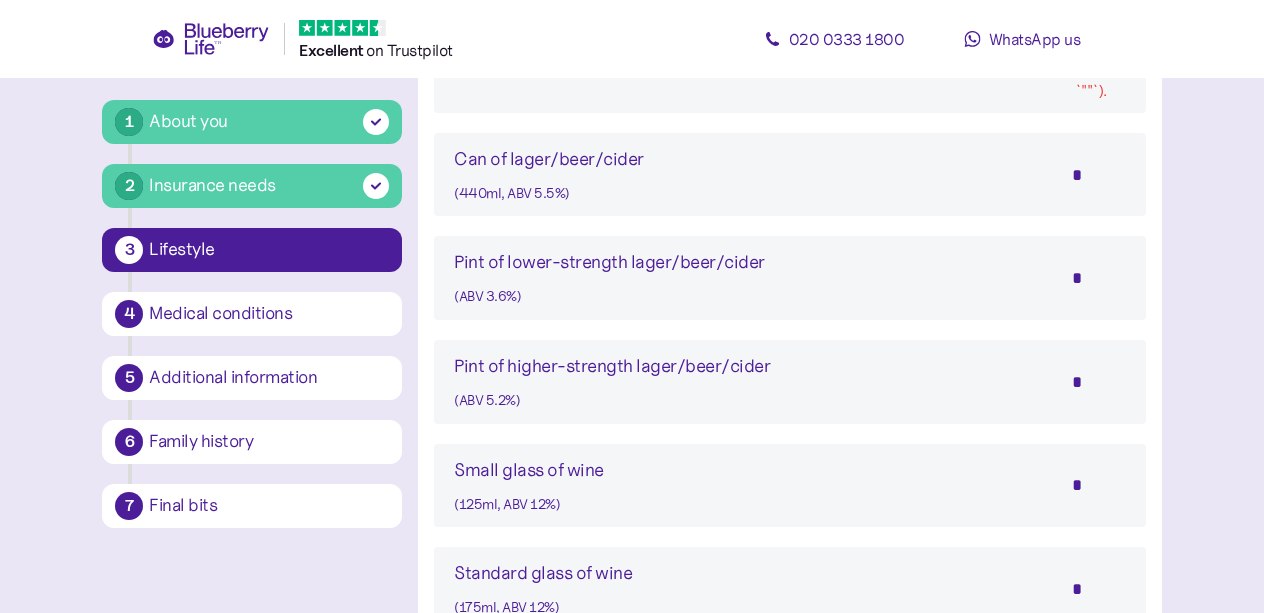 scroll, scrollTop: 1769, scrollLeft: 0, axis: vertical 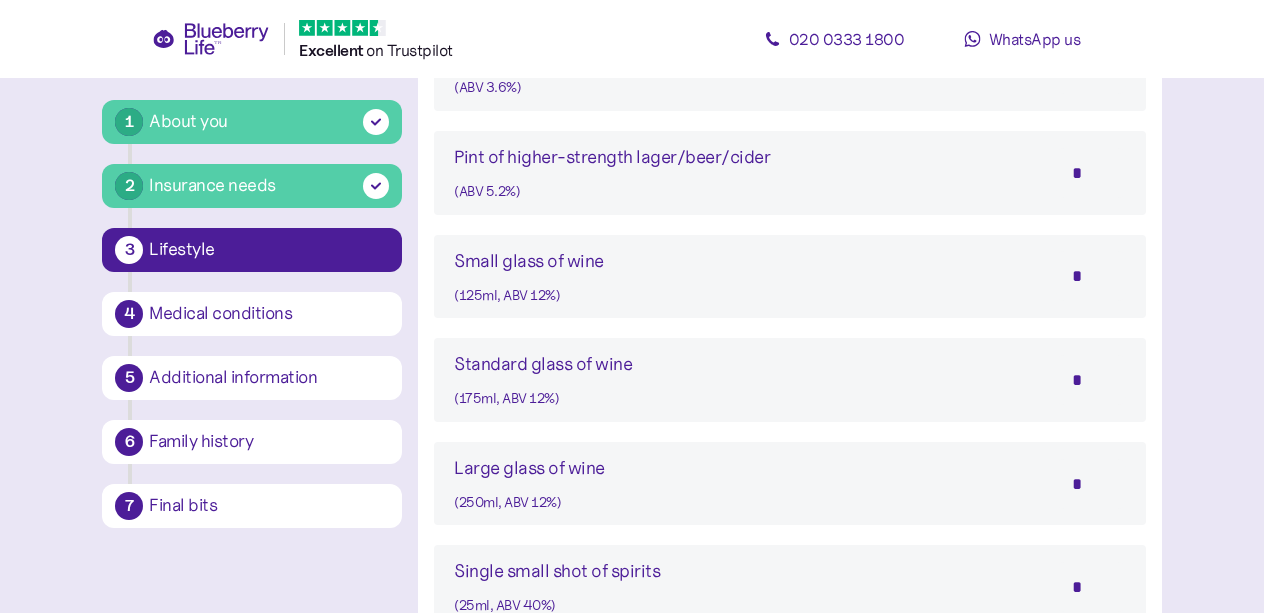 click on "bottleBeer must be a `number` type, but the final value was: `NaN` (cast from the value `""`)." at bounding box center (1091, -211) 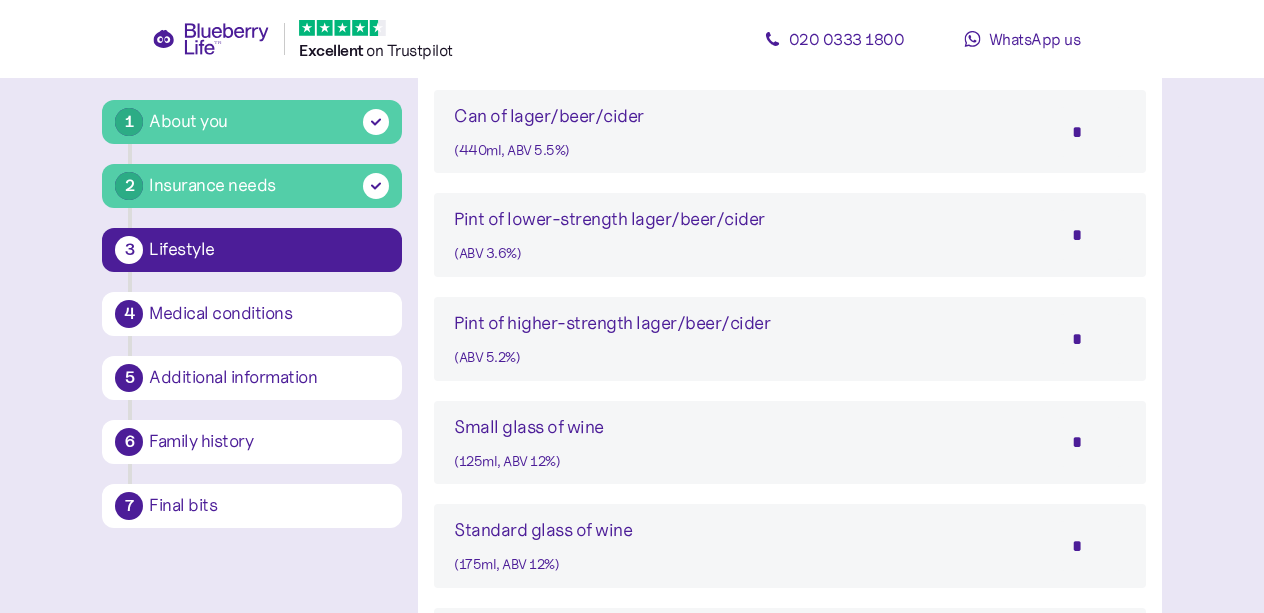 click on "Bottle of lager/beer/cider (330ml, ABV 5%) bottleBeer must be a `number` type, but the final value was: `NaN` (cast from the value `""`)." at bounding box center (789, -73) 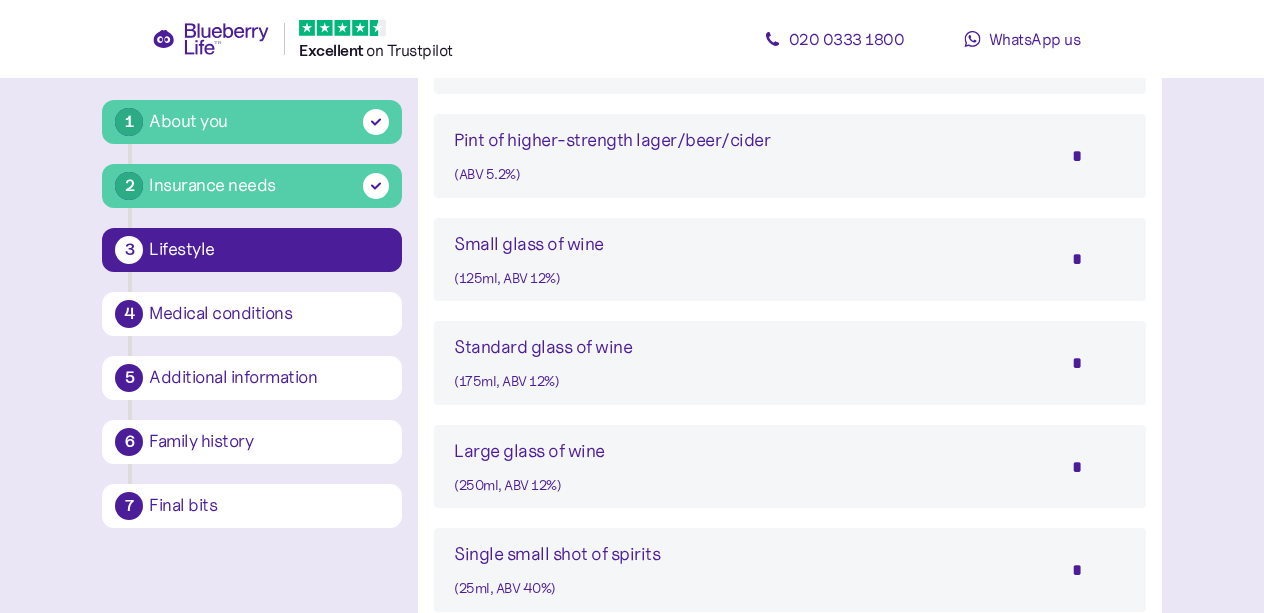 scroll, scrollTop: 1936, scrollLeft: 0, axis: vertical 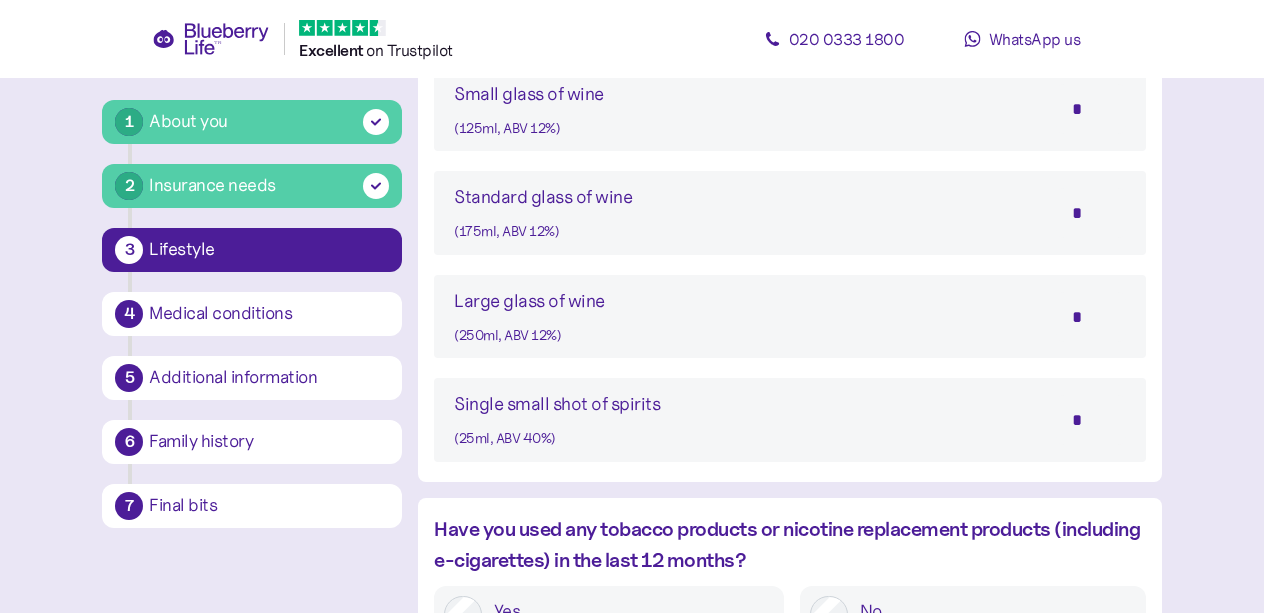 drag, startPoint x: 1153, startPoint y: 166, endPoint x: 1158, endPoint y: 185, distance: 19.646883 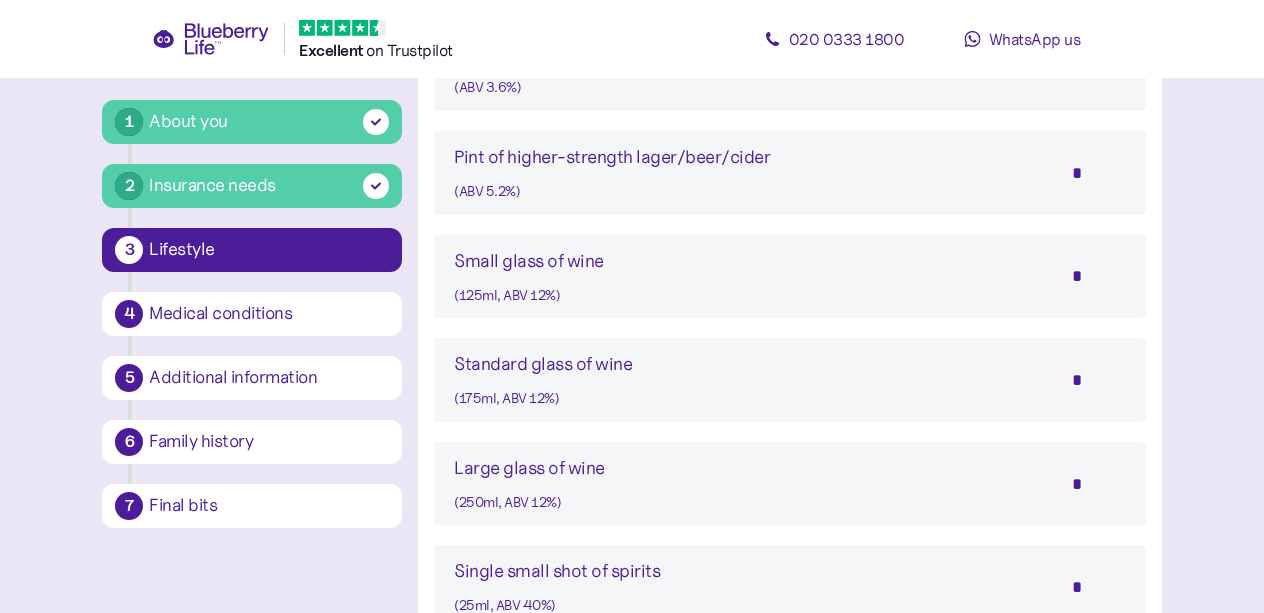click on "bottleBeer must be a `number` type, but the final value was: `NaN` (cast from the value `""`)." at bounding box center (1091, -211) 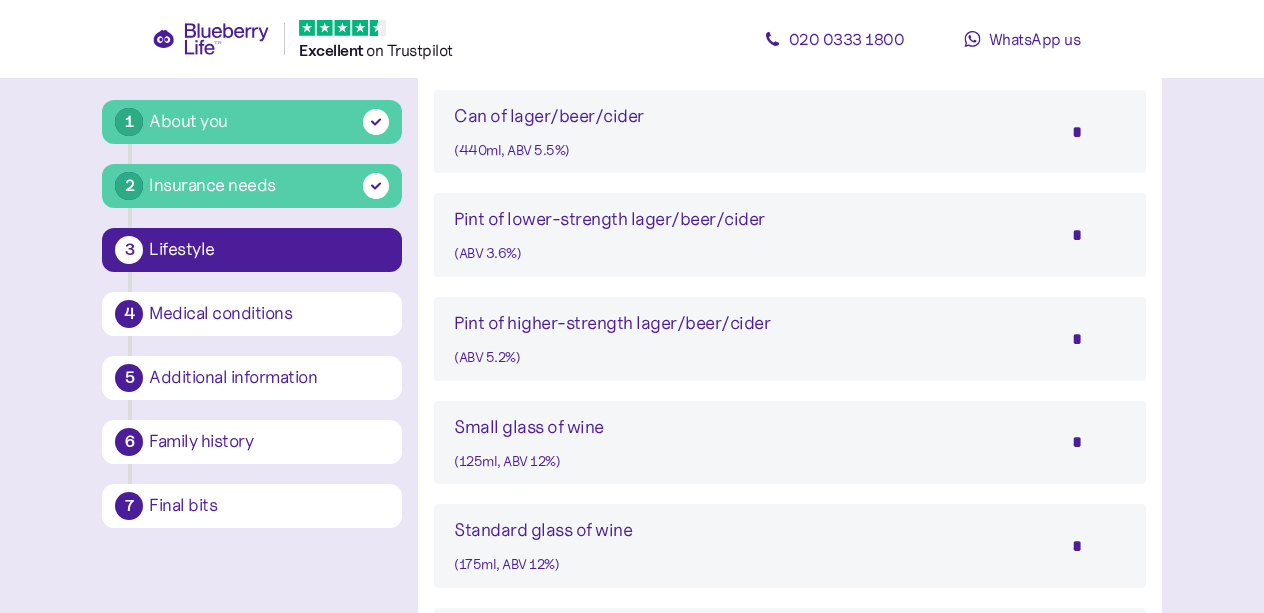 click on "Bottle of lager/beer/cider (330ml, ABV 5%) bottleBeer must be a `number` type, but the final value was: `NaN` (cast from the value `""`)." at bounding box center (789, -73) 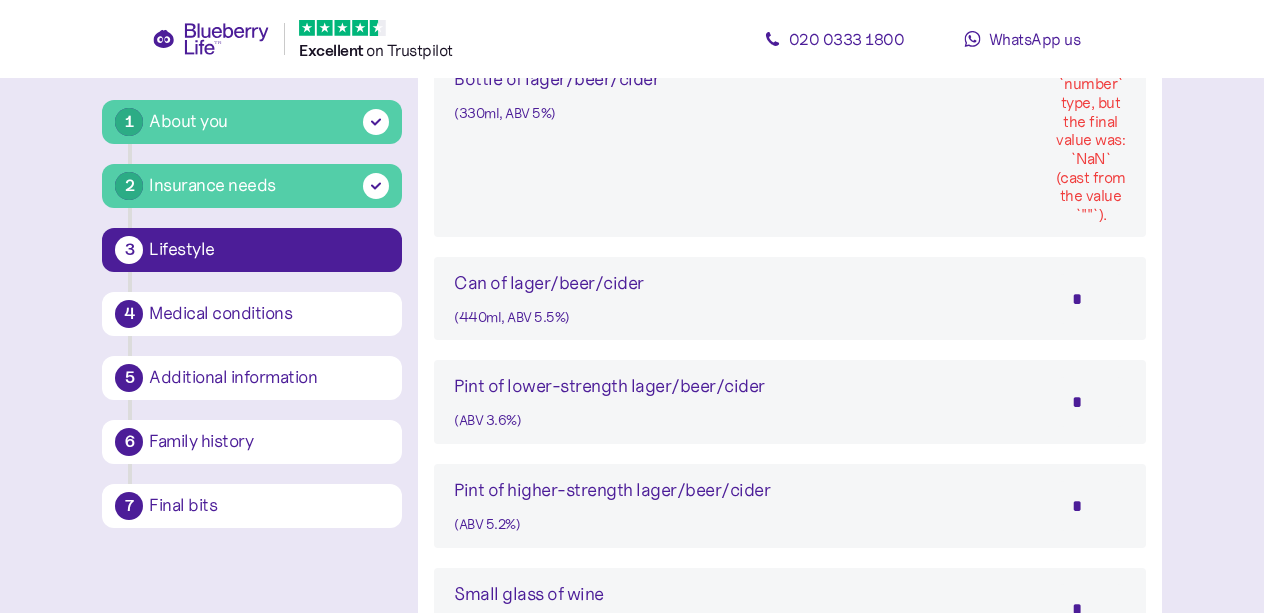 click at bounding box center (1091, -11) 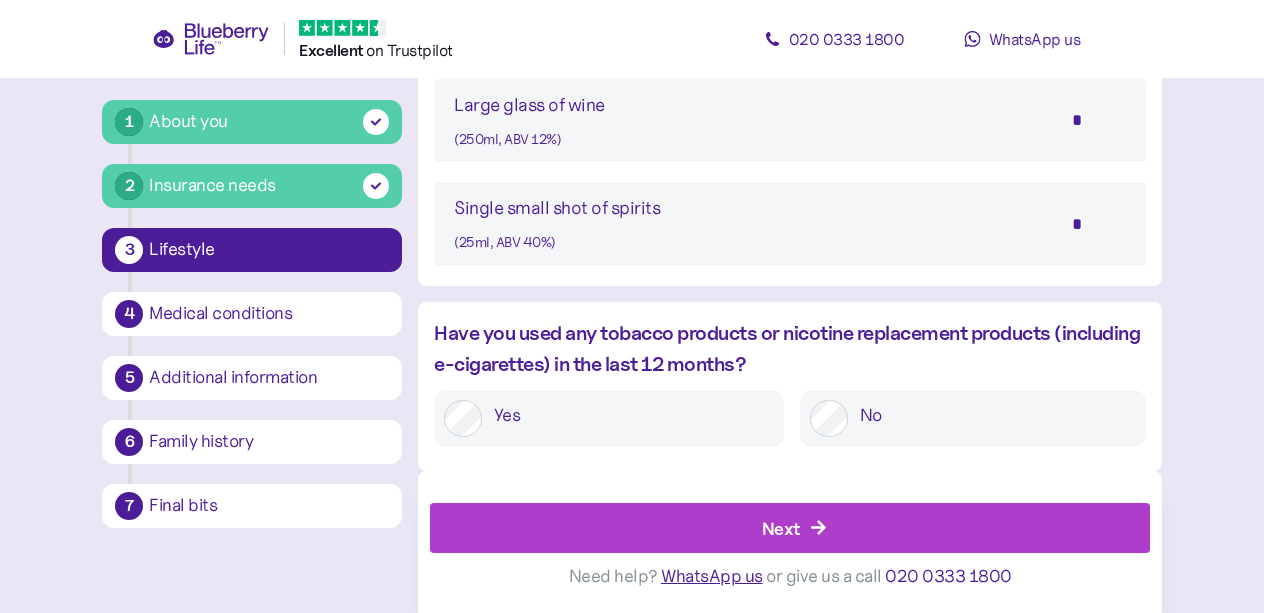scroll, scrollTop: 2352, scrollLeft: 0, axis: vertical 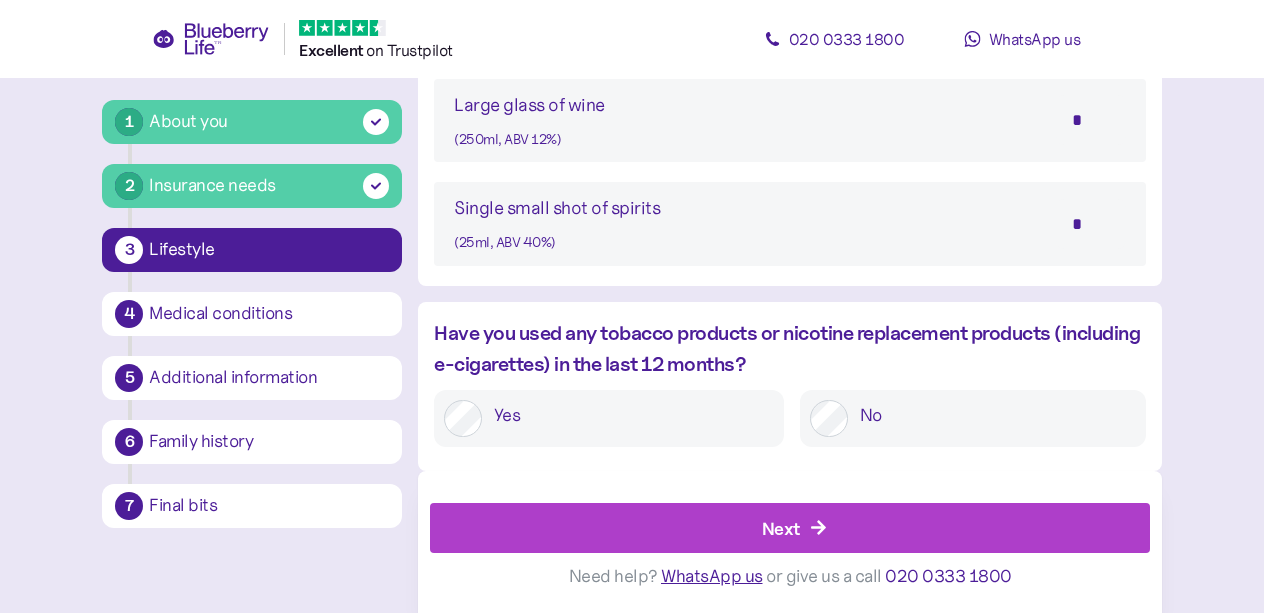 type on "*" 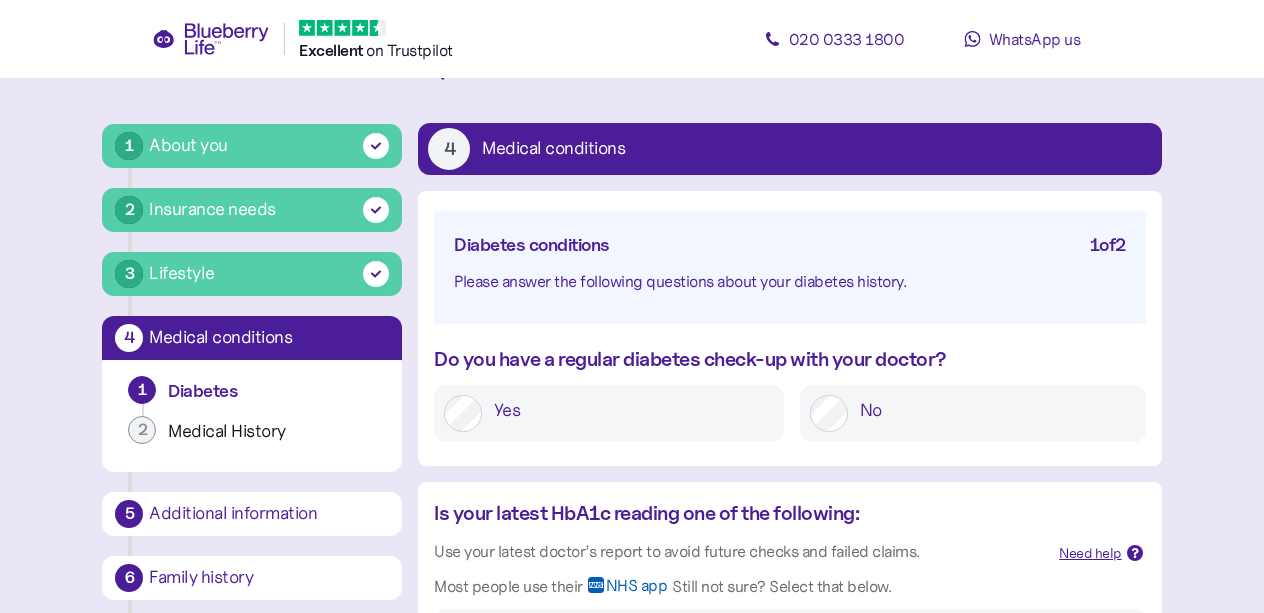 scroll, scrollTop: 233, scrollLeft: 0, axis: vertical 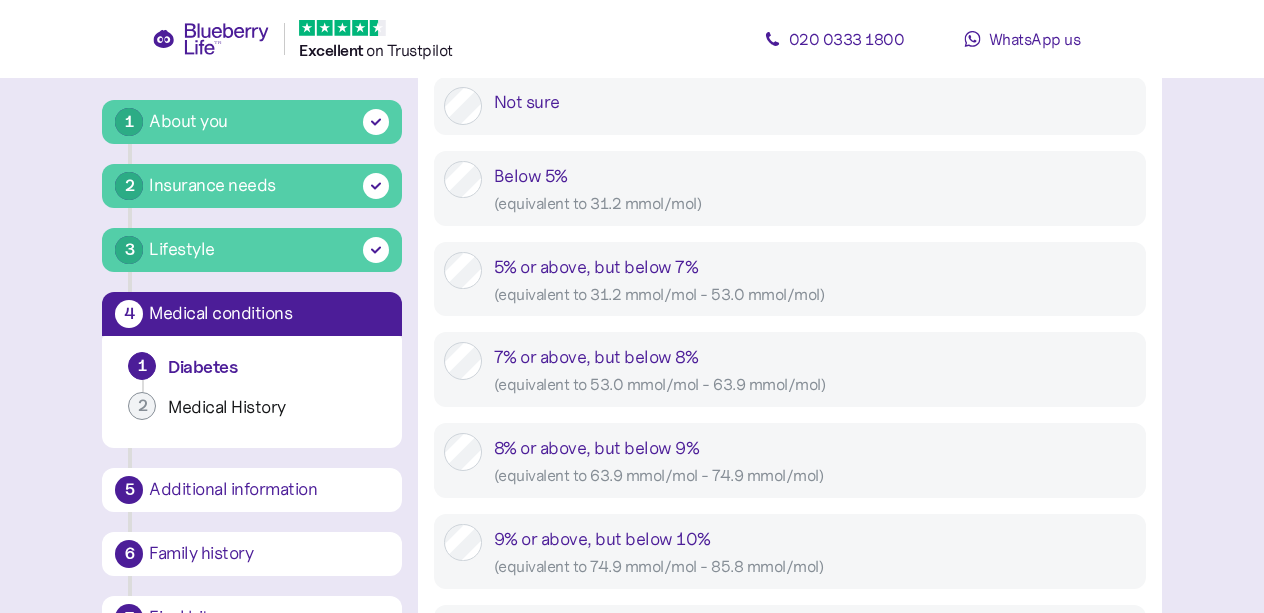 click on "Not sure" at bounding box center [809, 102] 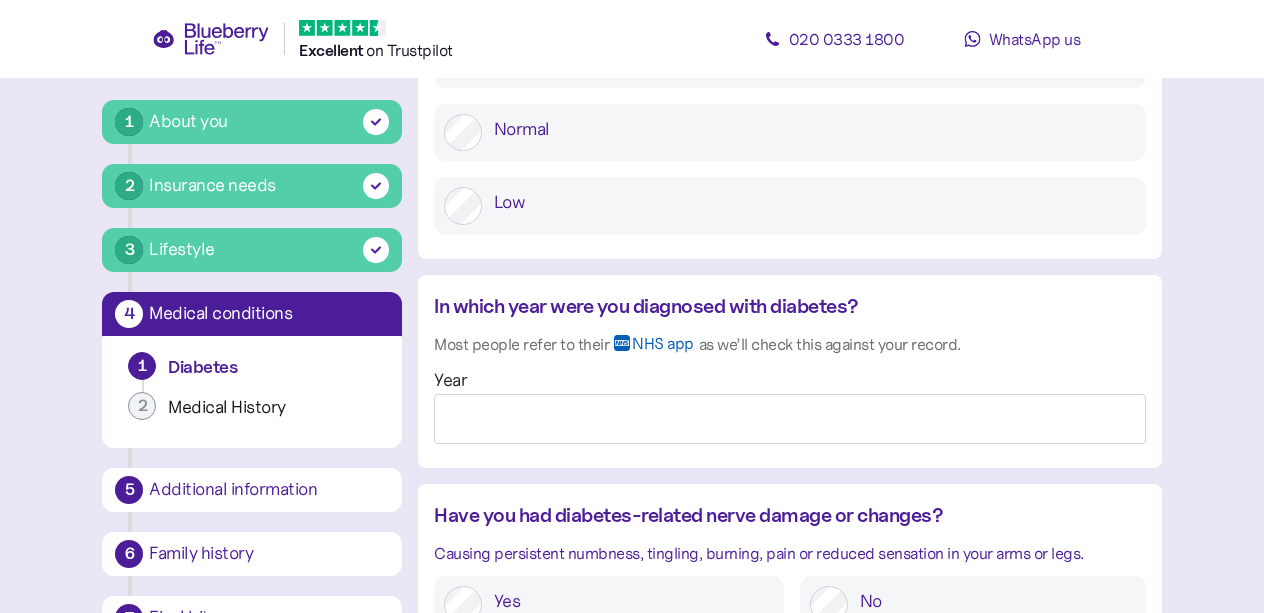 scroll, scrollTop: 2067, scrollLeft: 0, axis: vertical 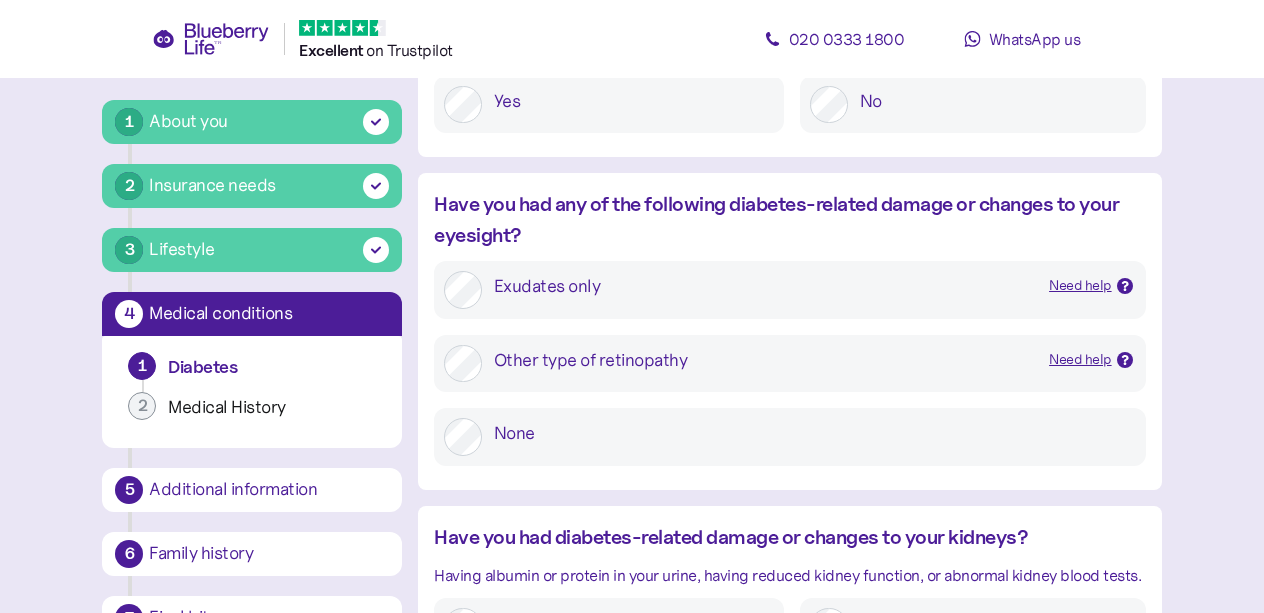 click on "Year" at bounding box center [789, -81] 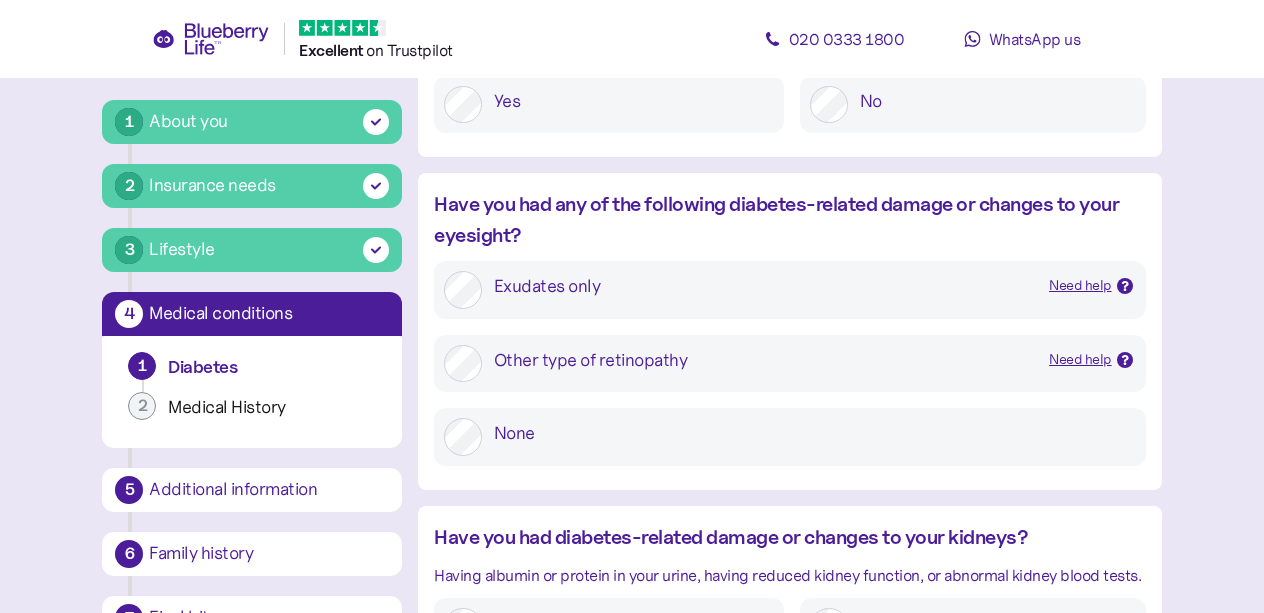 scroll, scrollTop: 2567, scrollLeft: 0, axis: vertical 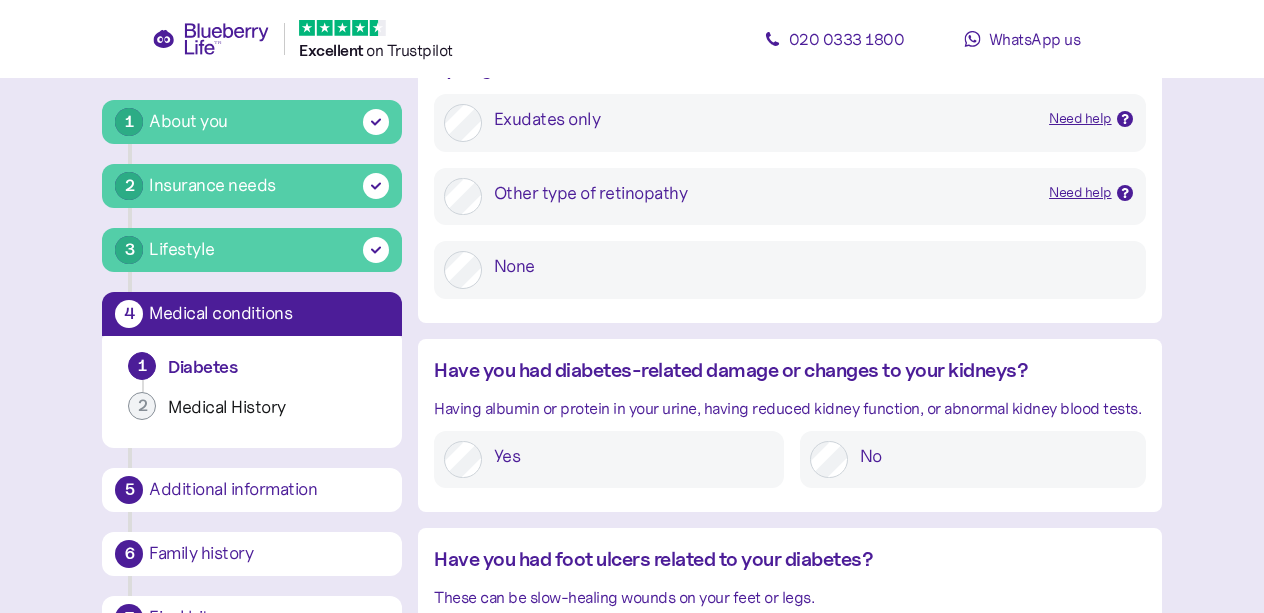 type on "****" 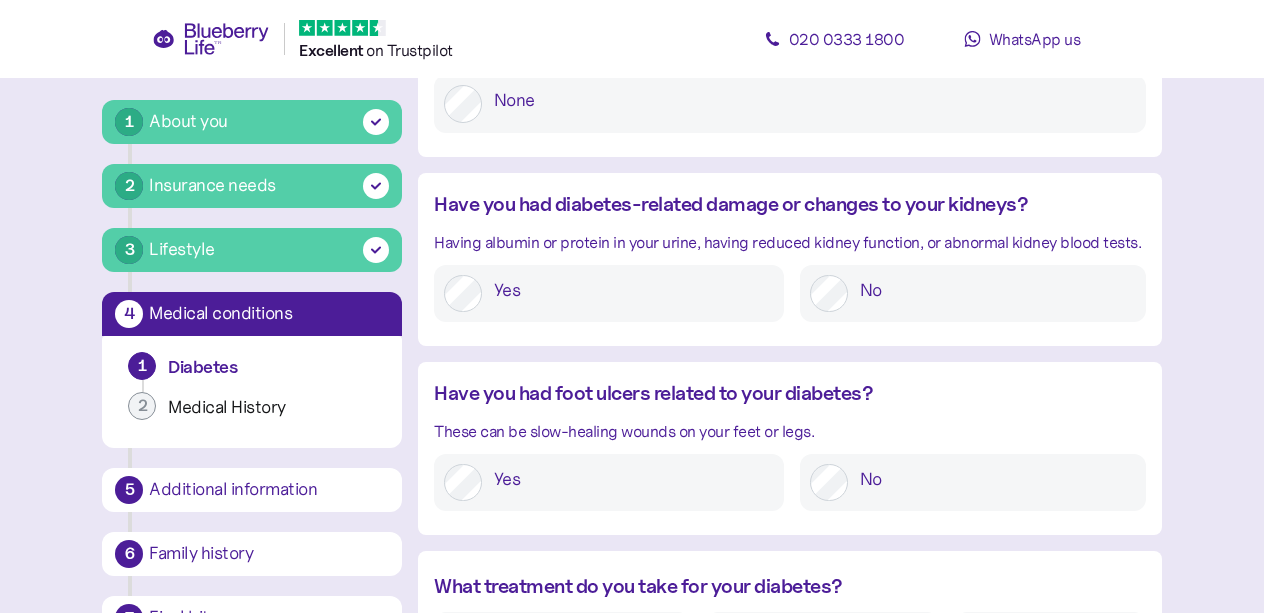 scroll, scrollTop: 2900, scrollLeft: 0, axis: vertical 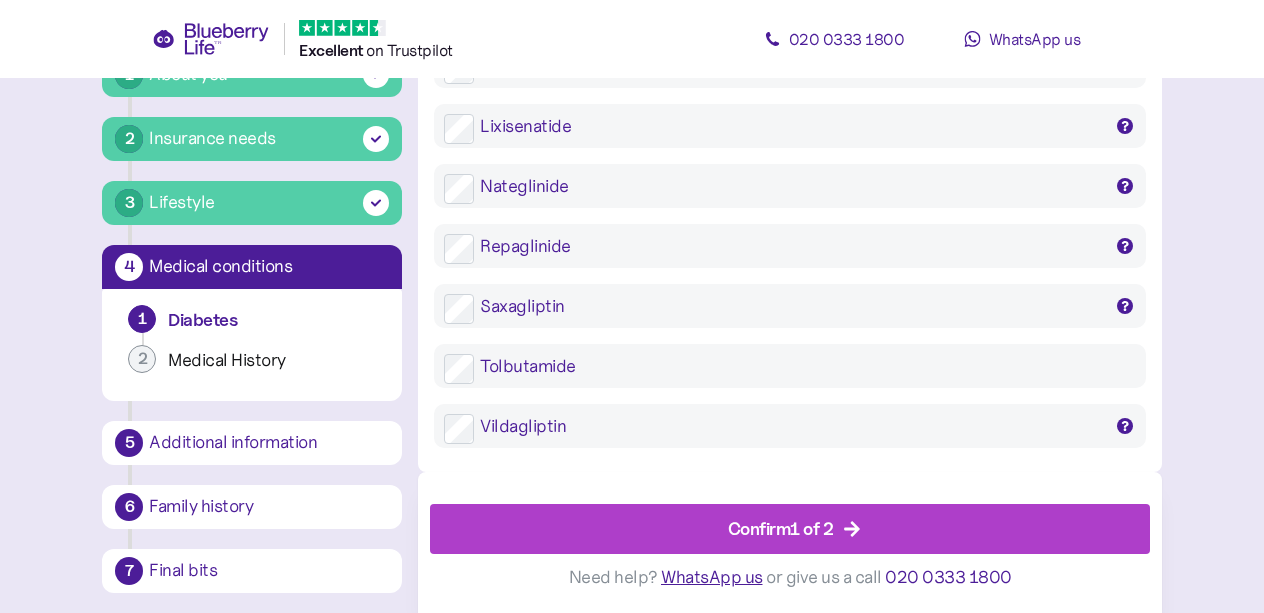 click on "Confirm  1 of 2" at bounding box center [781, 528] 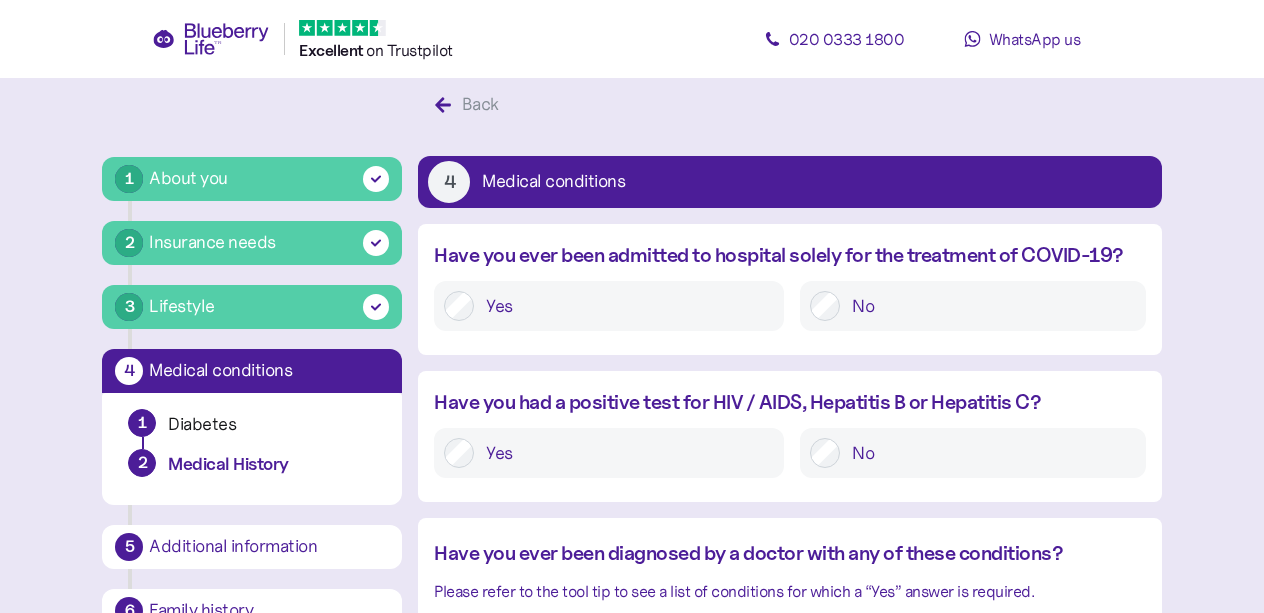 scroll, scrollTop: 67, scrollLeft: 0, axis: vertical 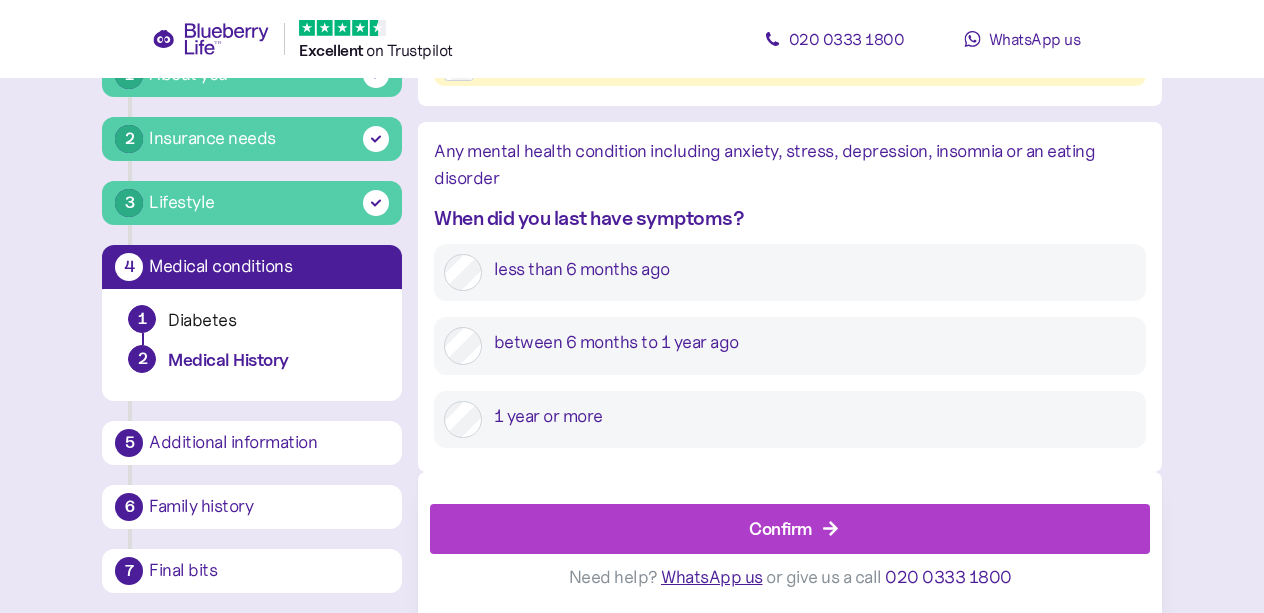 click on "Confirm" at bounding box center (780, 528) 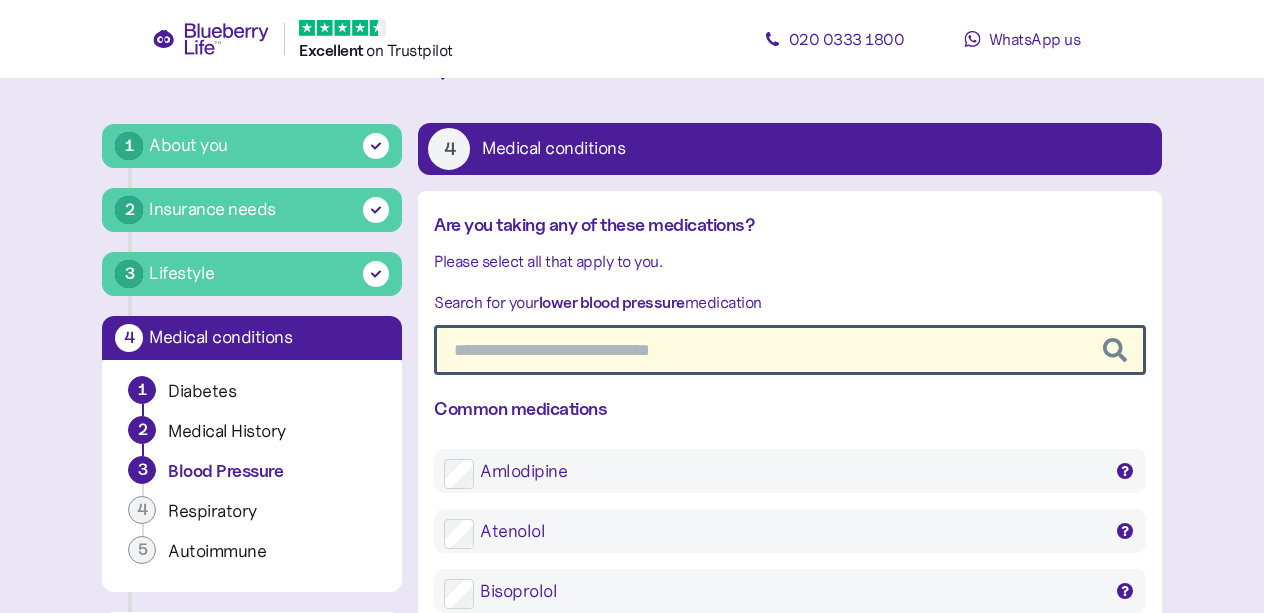 scroll, scrollTop: 233, scrollLeft: 0, axis: vertical 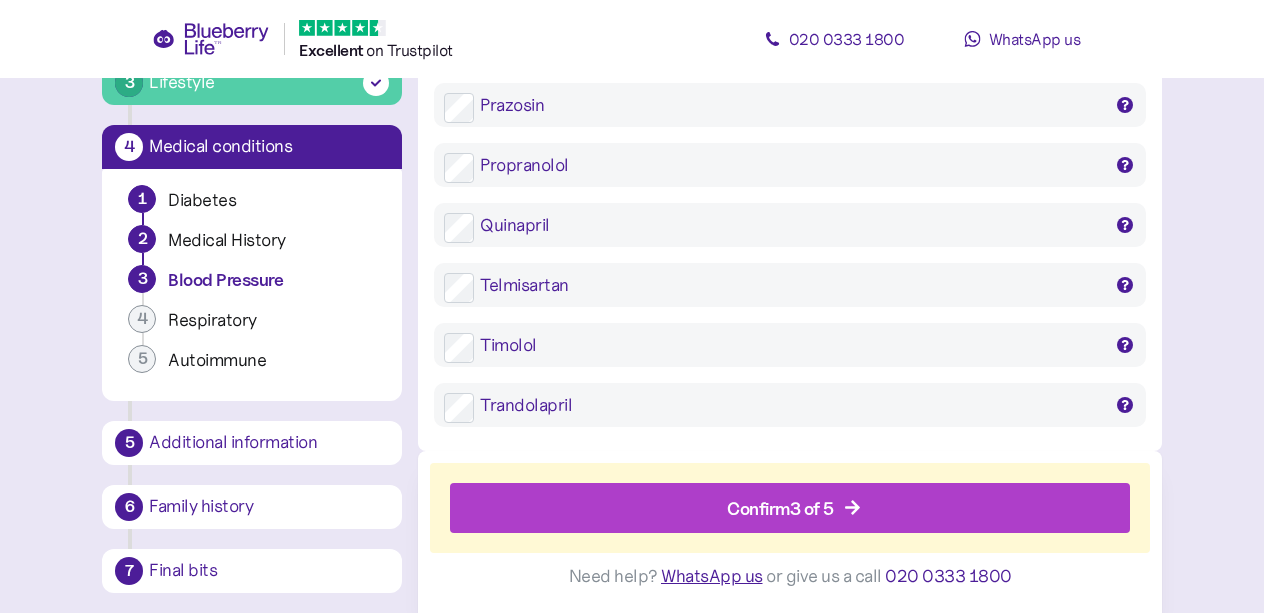 click on "Confirm  3 of 5" at bounding box center [794, 508] 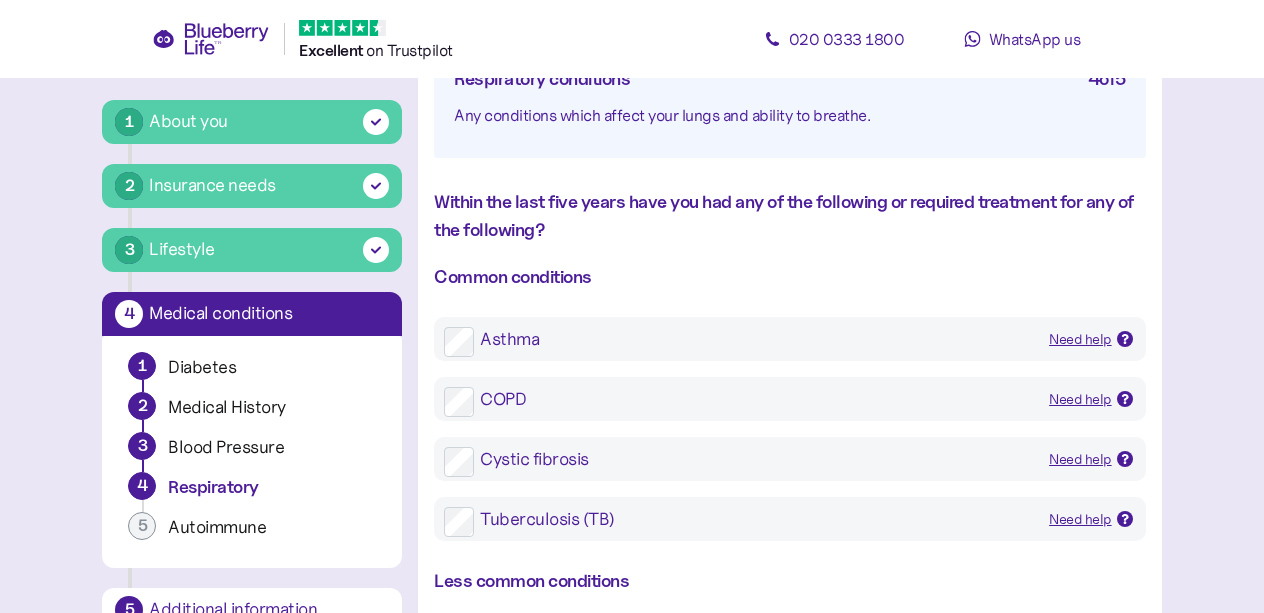 scroll, scrollTop: 400, scrollLeft: 0, axis: vertical 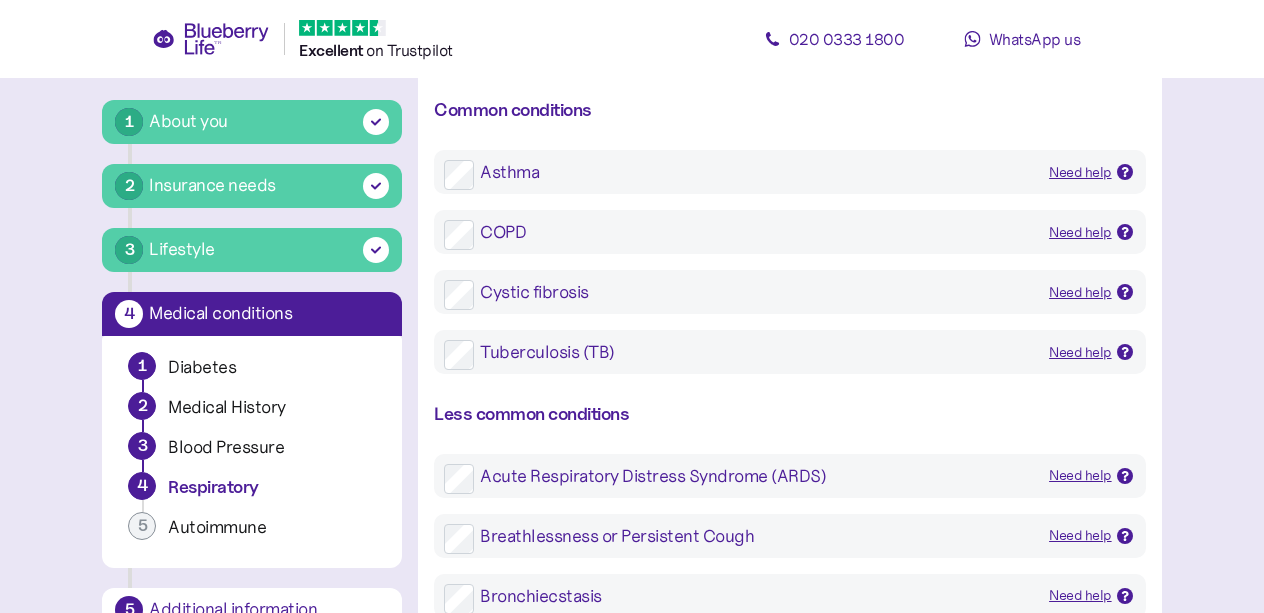 click 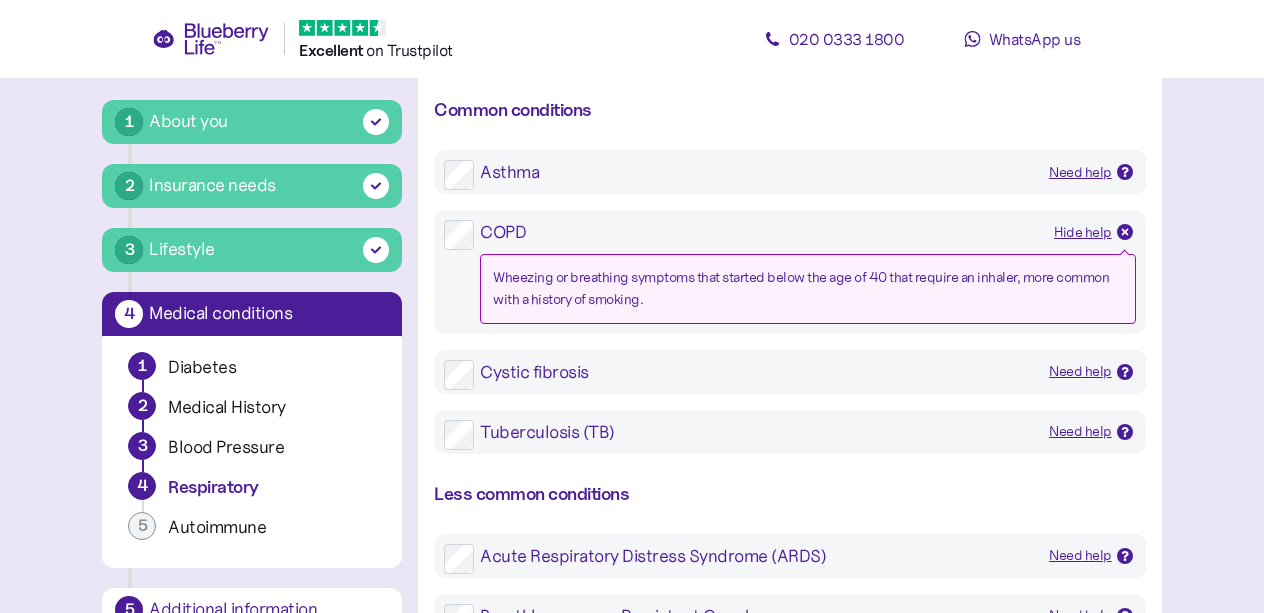 click 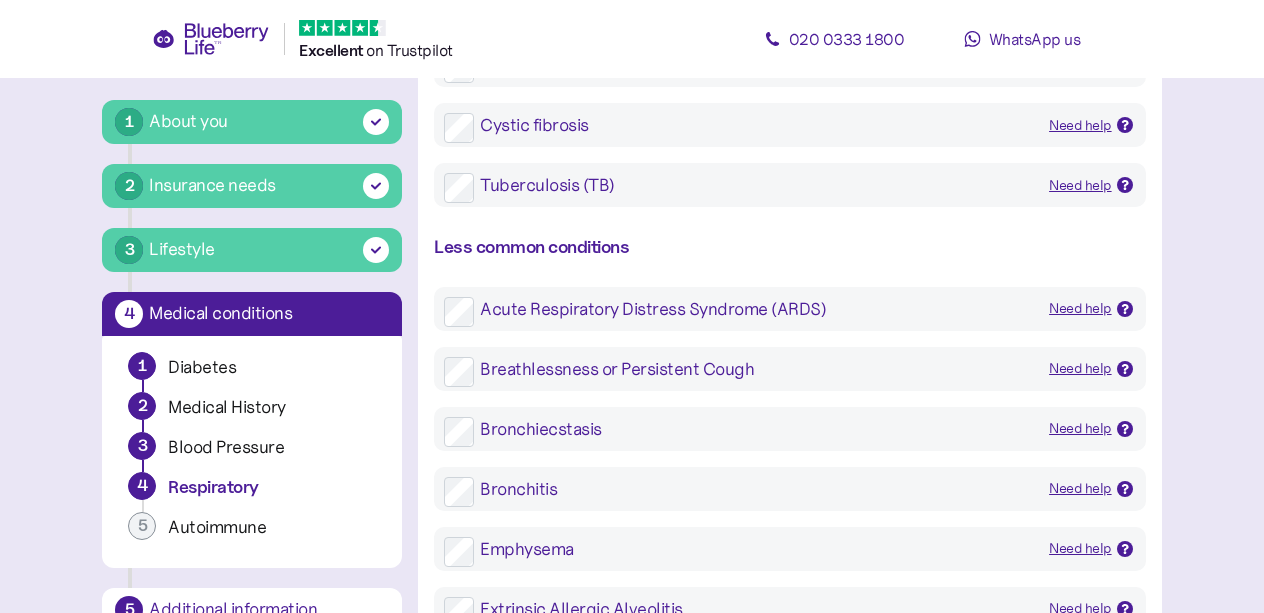 scroll, scrollTop: 400, scrollLeft: 0, axis: vertical 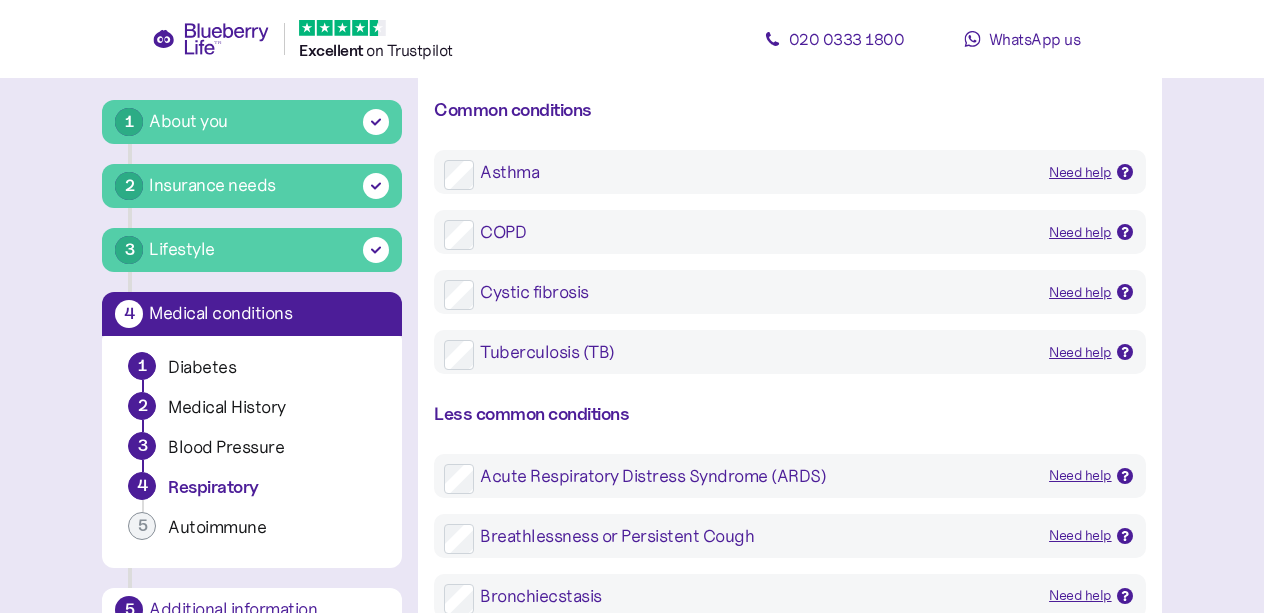 click on "Cystic fibrosis Need help Inherited condition that affects the lungs, digestive system and other organs. Can cause recurrent lung infections, cough, wheeze, bowel problems, reduced growth and salty sweat." at bounding box center (789, 292) 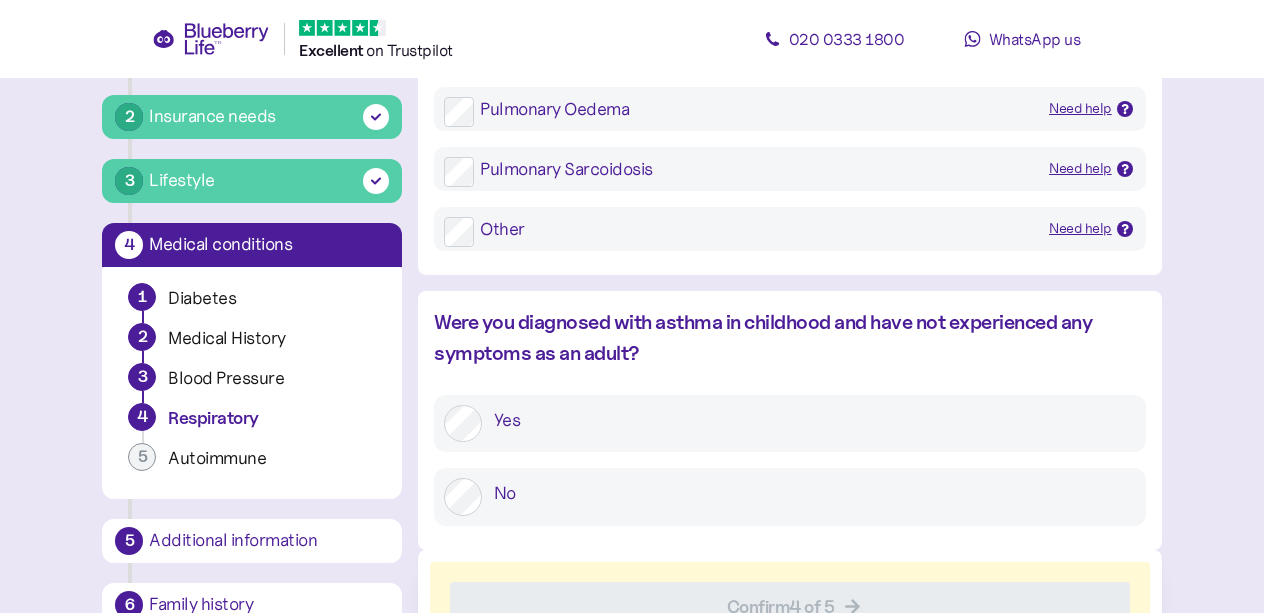 scroll, scrollTop: 1733, scrollLeft: 0, axis: vertical 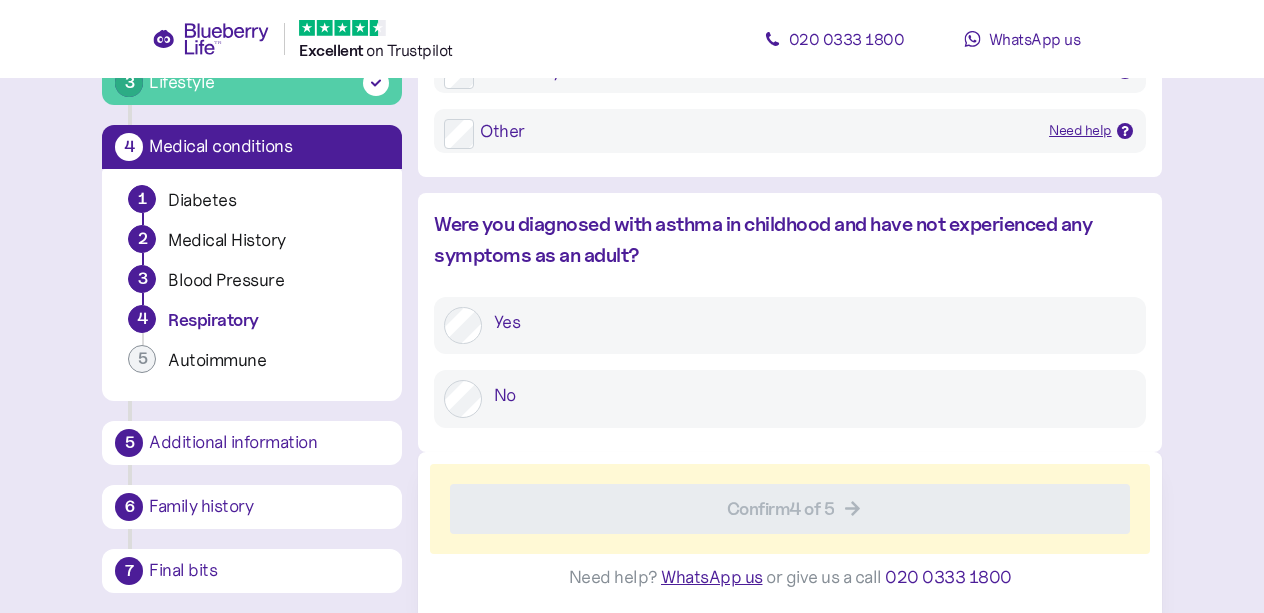 click 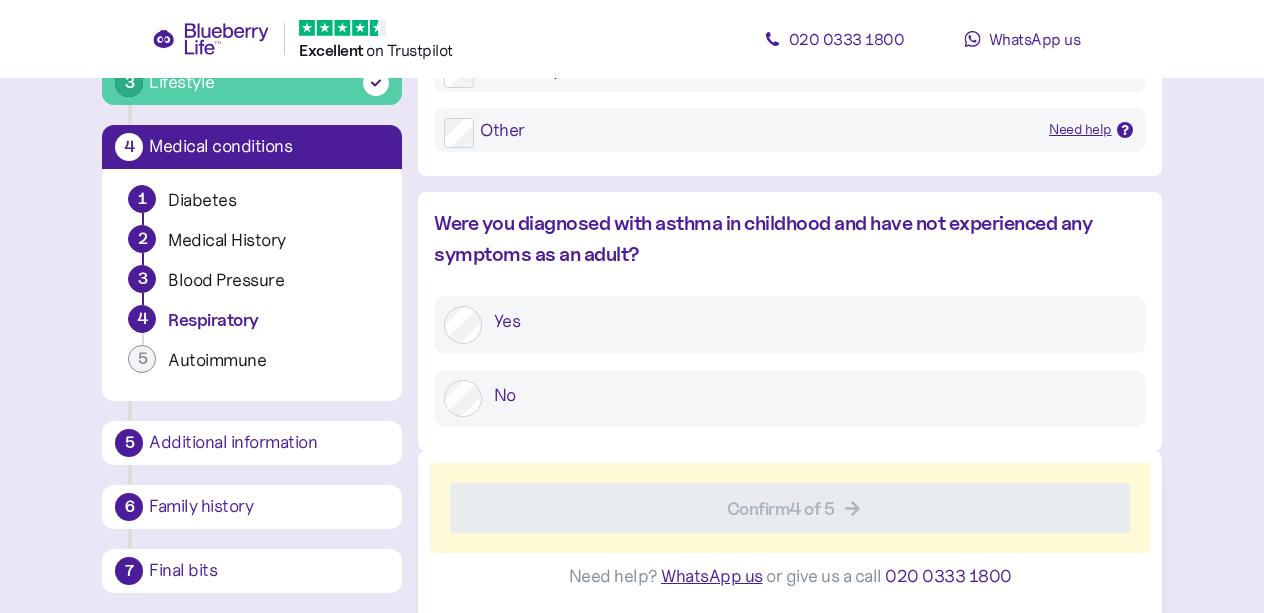scroll, scrollTop: 2067, scrollLeft: 0, axis: vertical 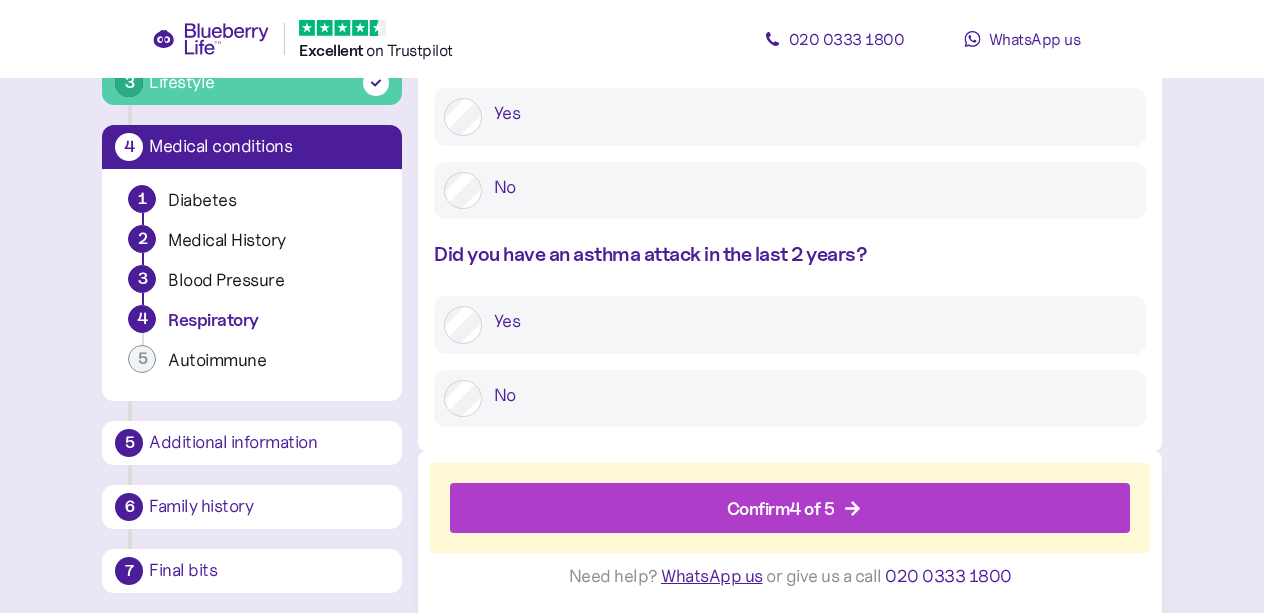 click on "Confirm  4 of 5" at bounding box center [781, 508] 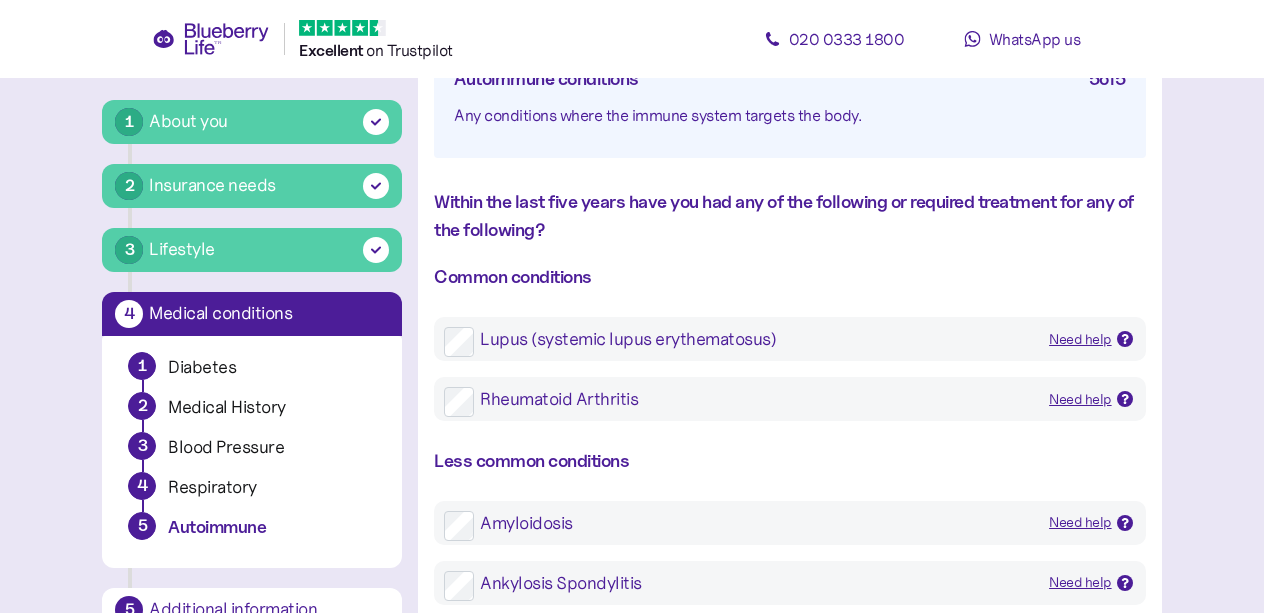 scroll, scrollTop: 400, scrollLeft: 0, axis: vertical 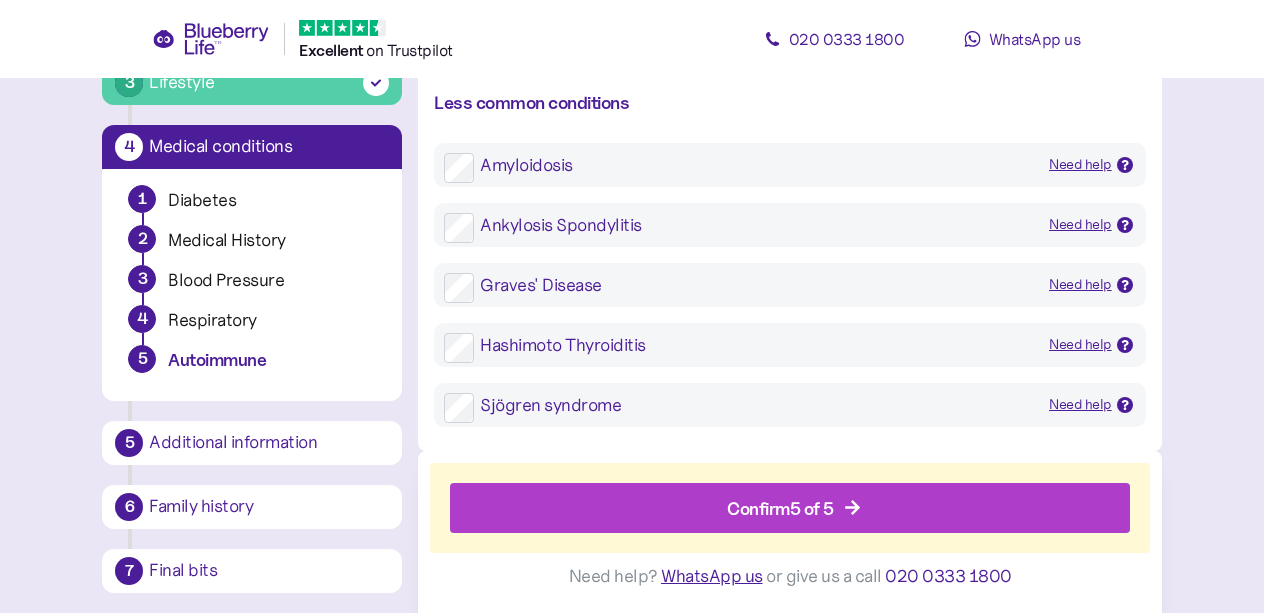 click on "Confirm  5 of 5" at bounding box center (794, 508) 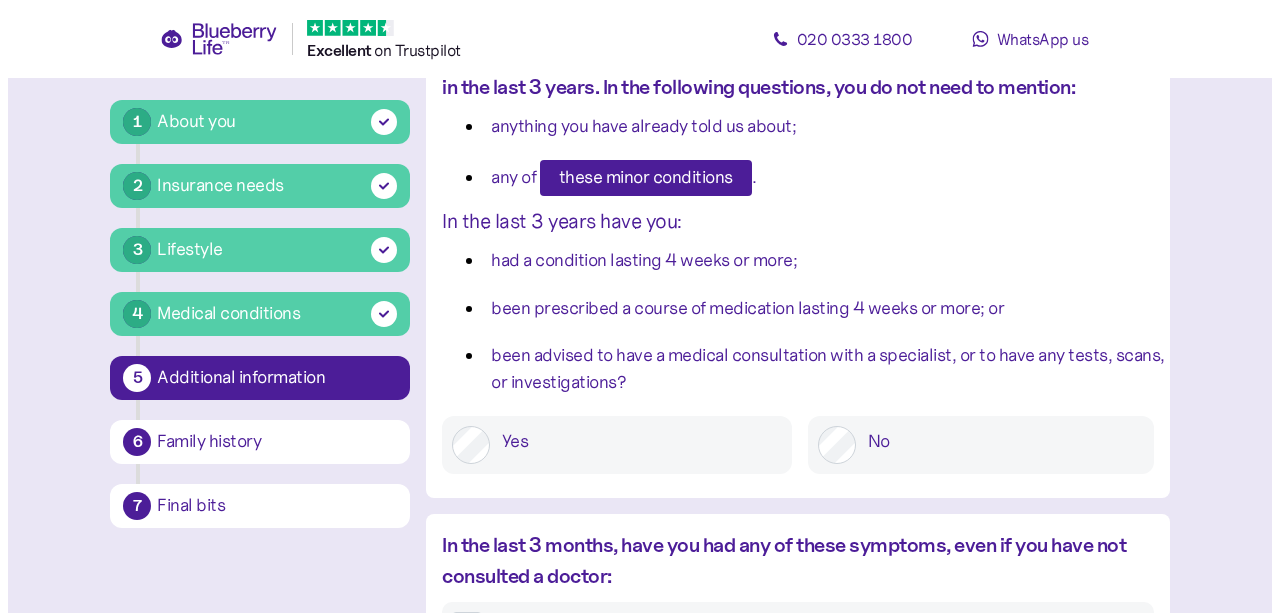 scroll, scrollTop: 67, scrollLeft: 0, axis: vertical 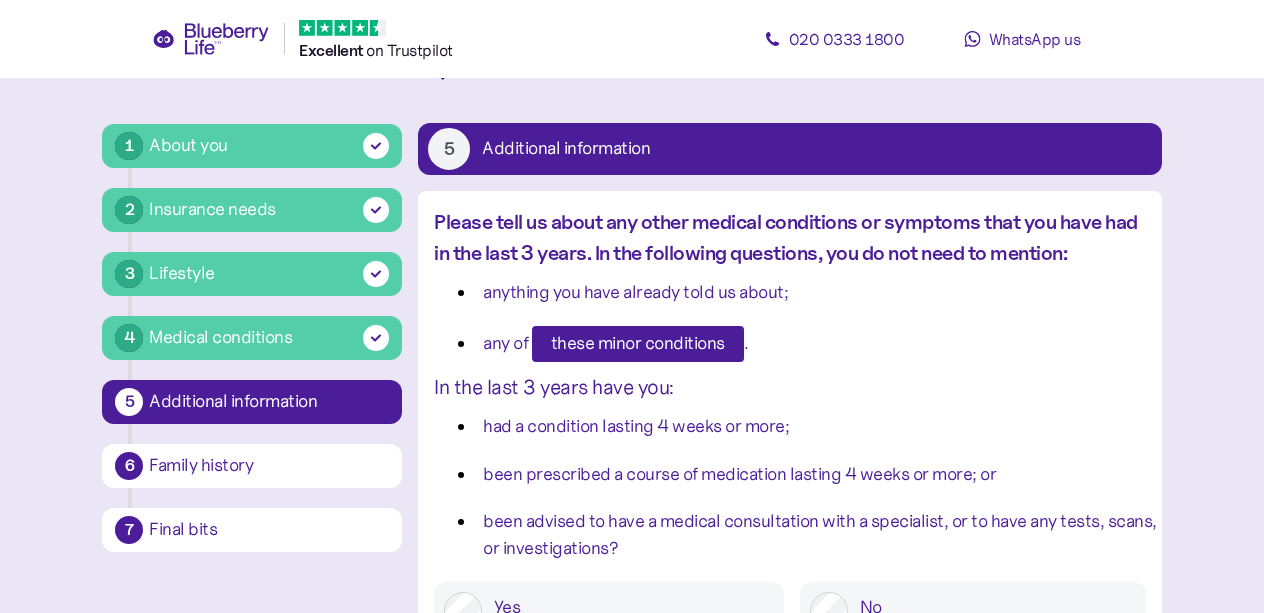 click on "these minor conditions" at bounding box center (638, 344) 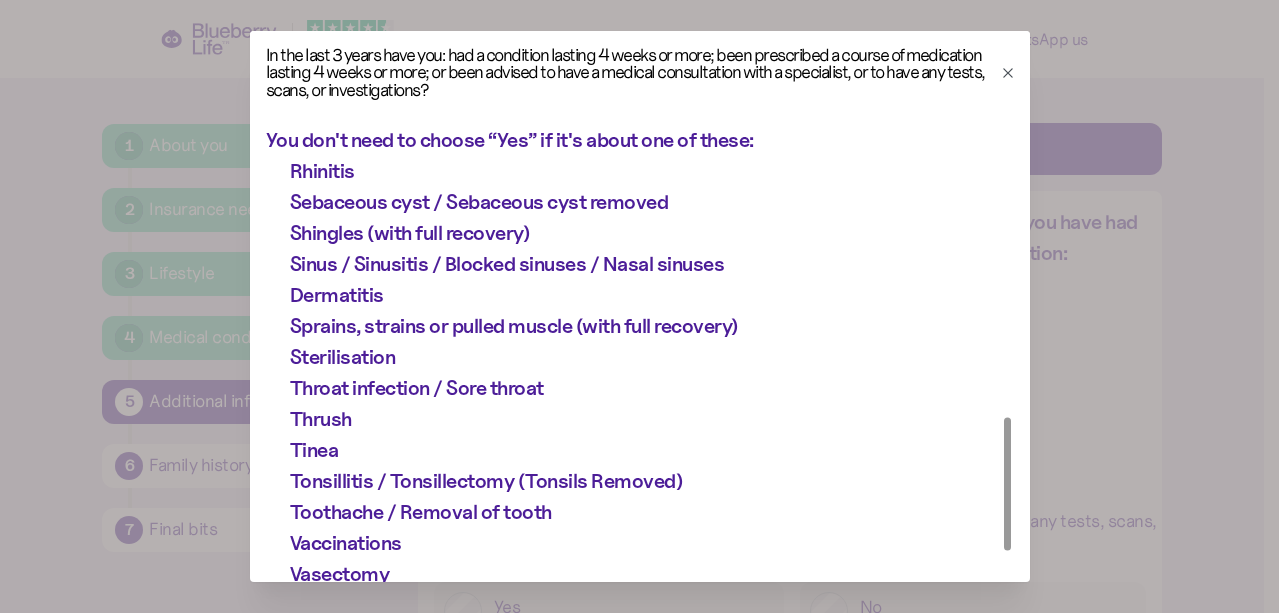 scroll, scrollTop: 934, scrollLeft: 0, axis: vertical 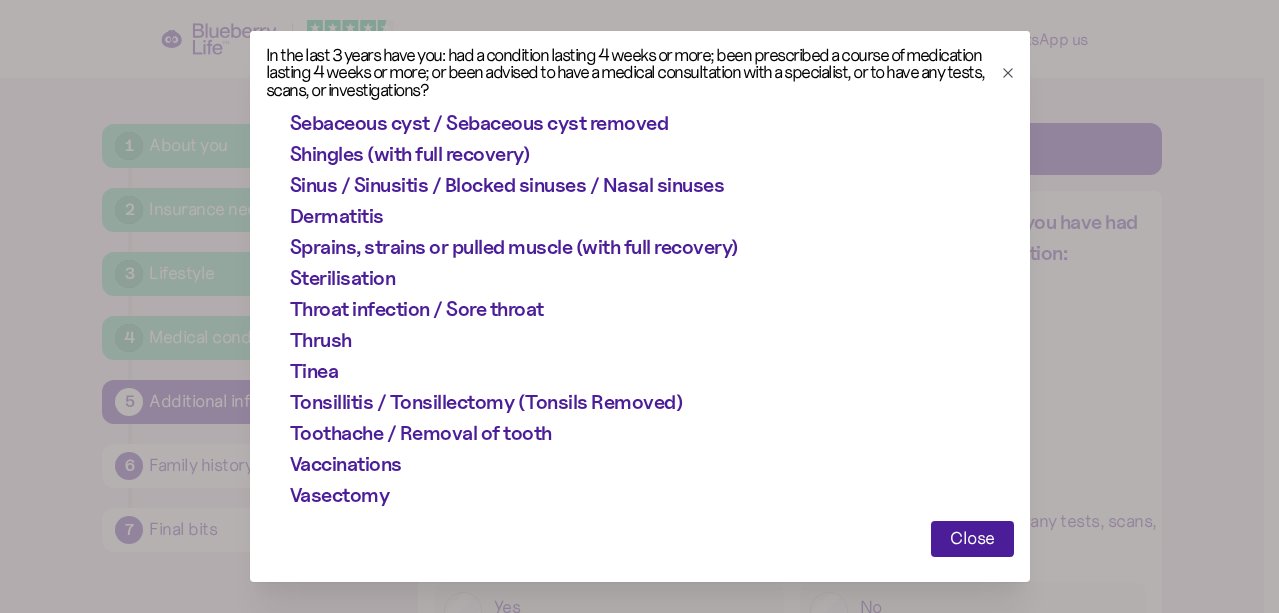 click 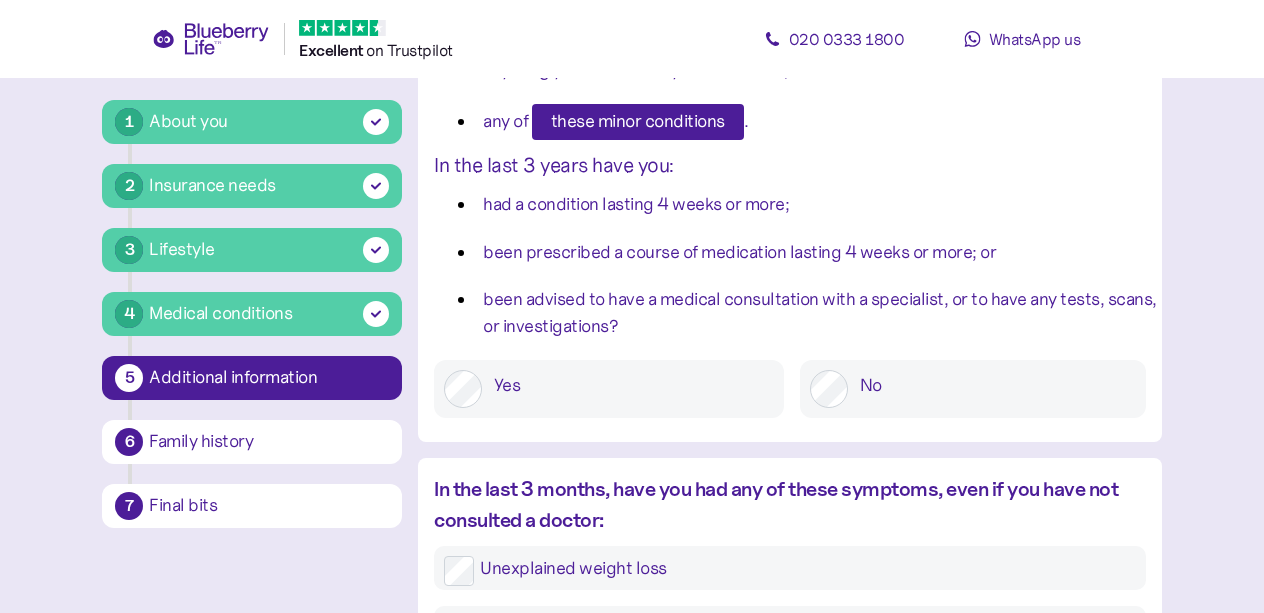 scroll, scrollTop: 400, scrollLeft: 0, axis: vertical 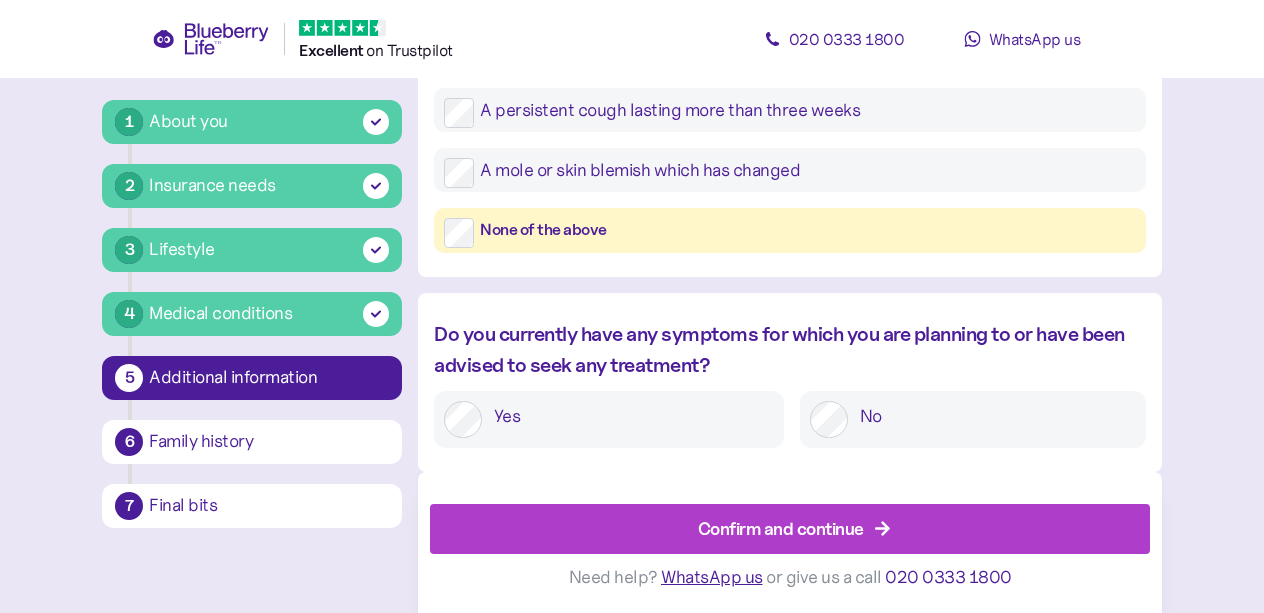 click on "Confirm and continue" at bounding box center (794, 529) 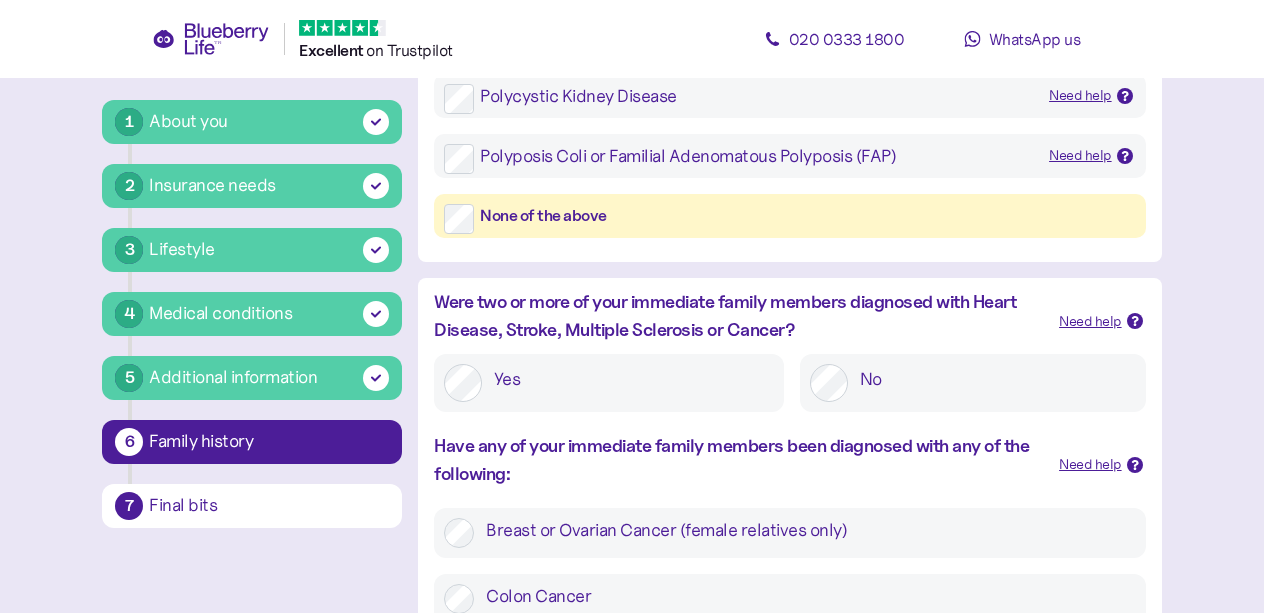 scroll, scrollTop: 733, scrollLeft: 0, axis: vertical 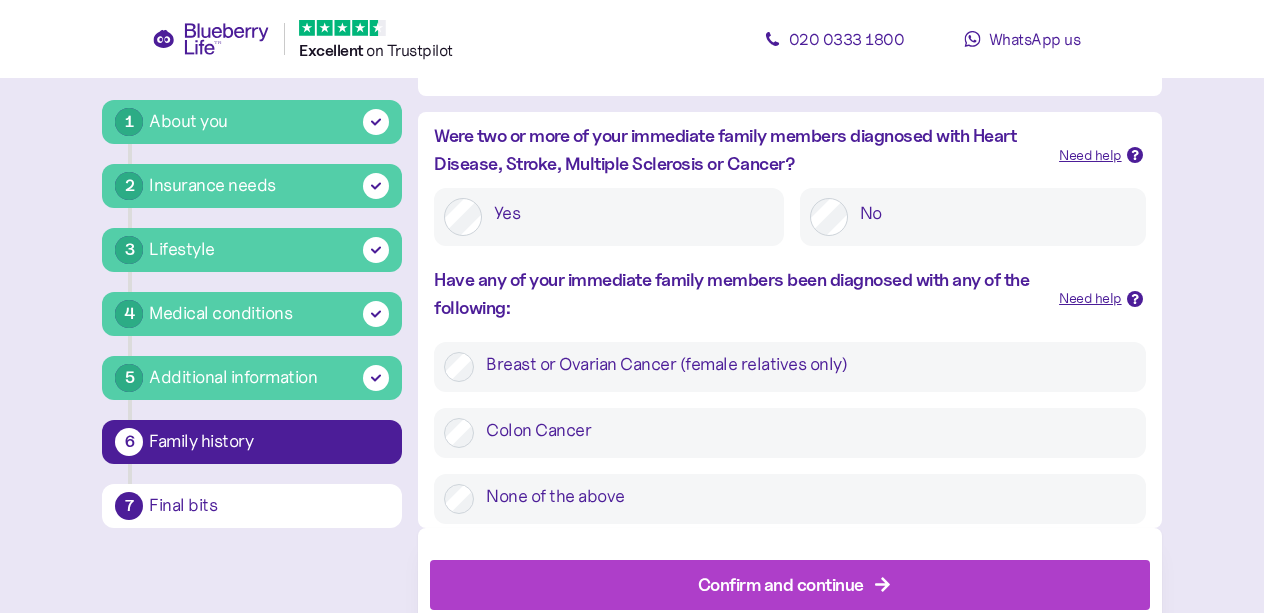 click on "None of the above" at bounding box center (801, 50) 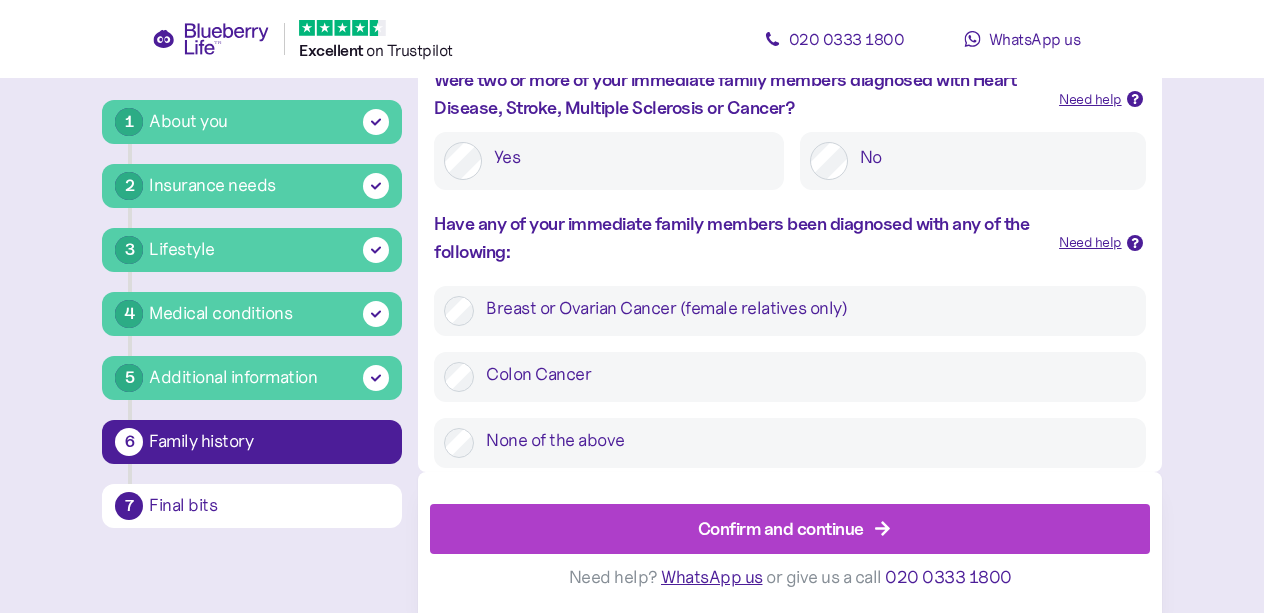 scroll, scrollTop: 835, scrollLeft: 0, axis: vertical 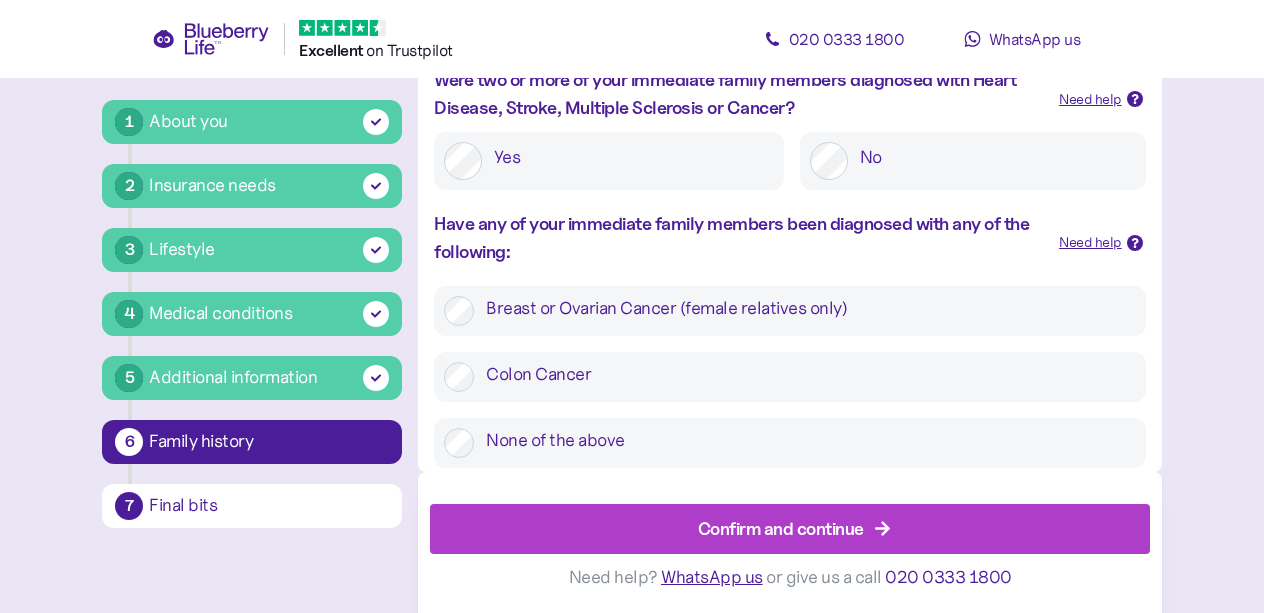 click on "Confirm and continue" at bounding box center [794, 529] 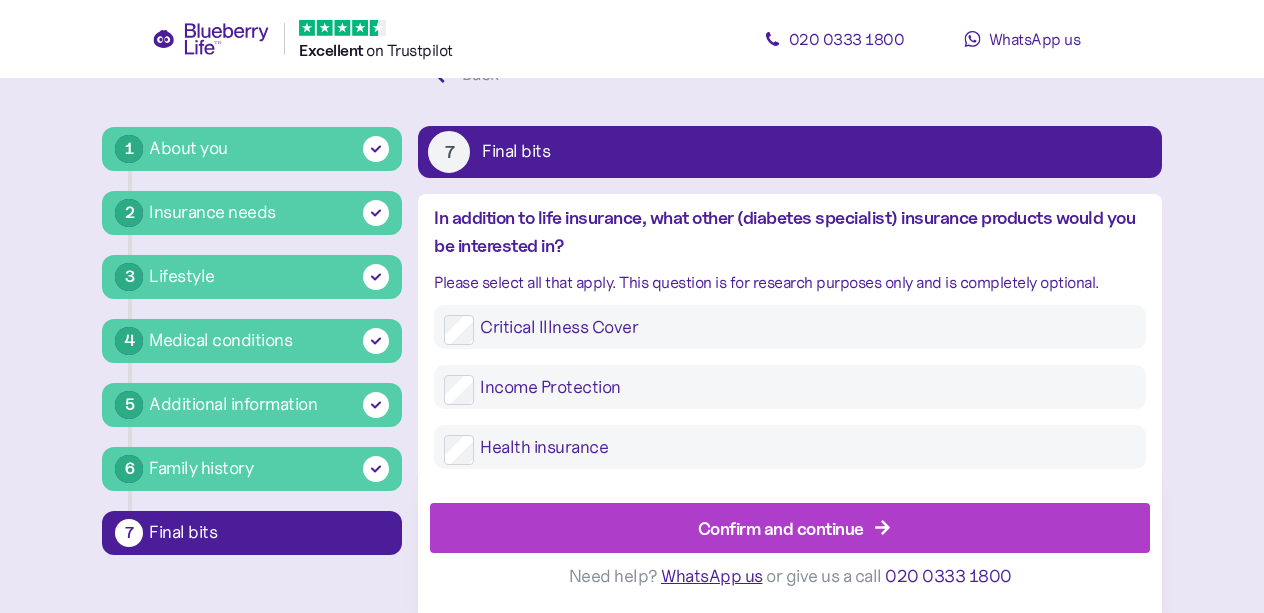 scroll, scrollTop: 67, scrollLeft: 0, axis: vertical 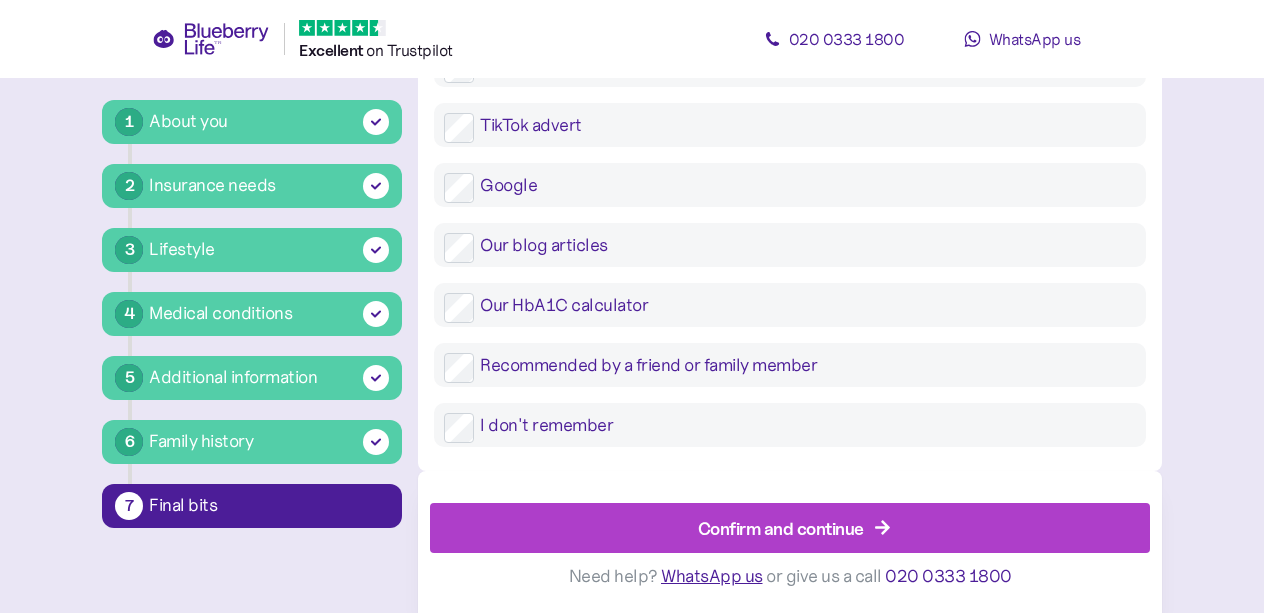 click on "Confirm and continue" at bounding box center [781, 528] 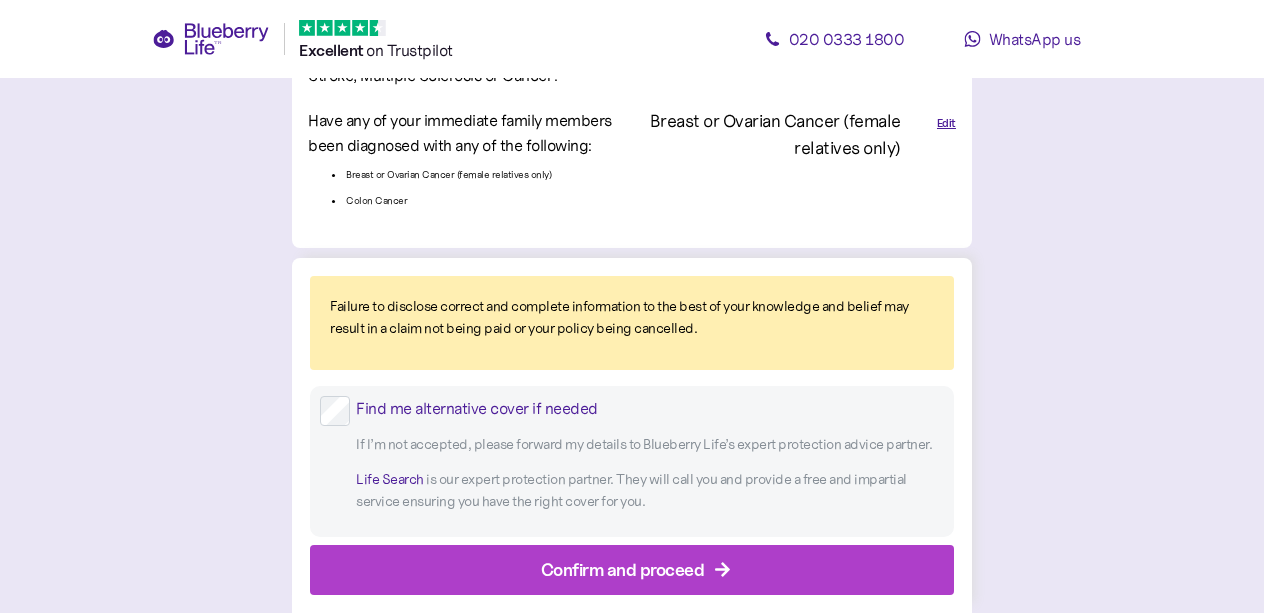 scroll, scrollTop: 6418, scrollLeft: 0, axis: vertical 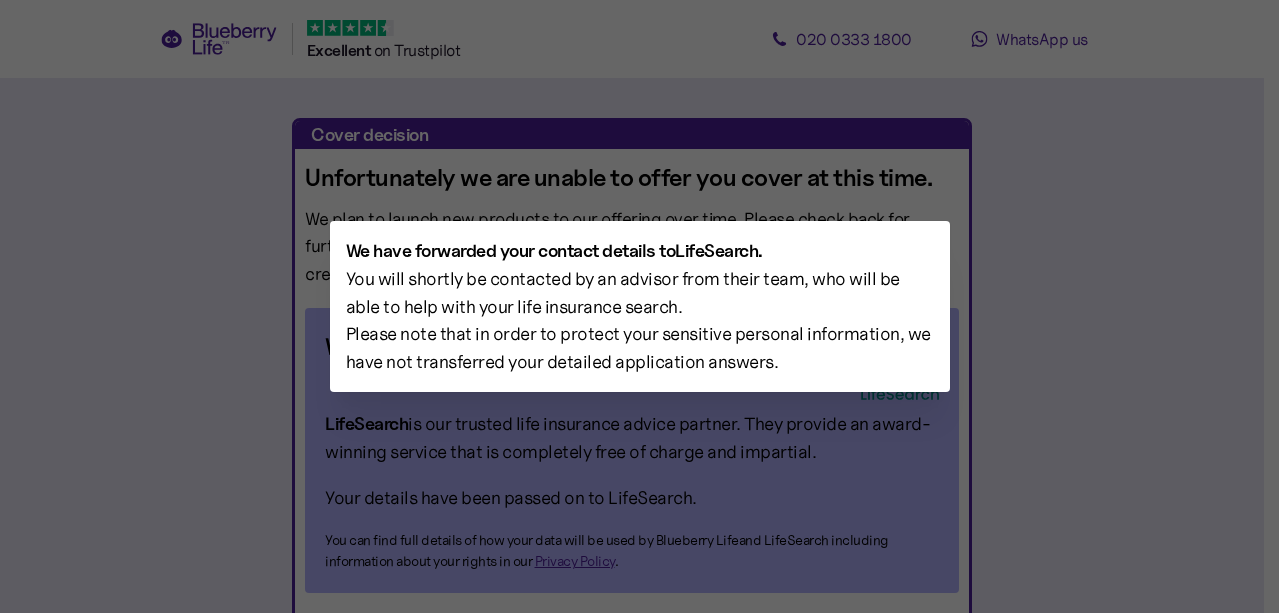 click at bounding box center (639, 306) 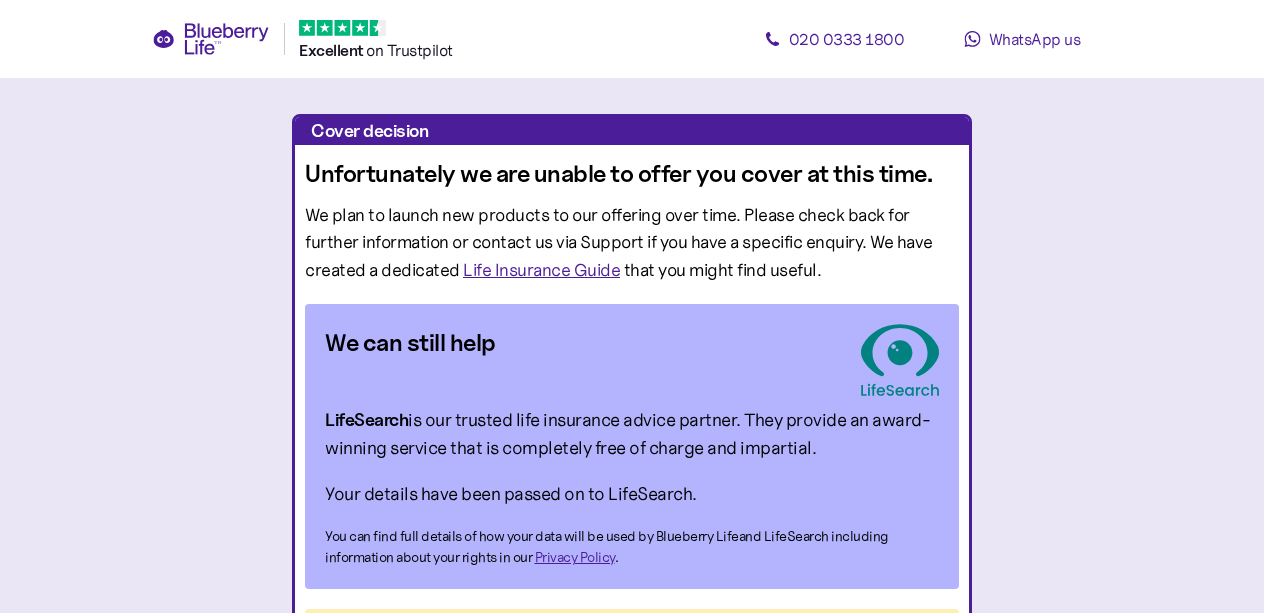 scroll, scrollTop: 0, scrollLeft: 0, axis: both 